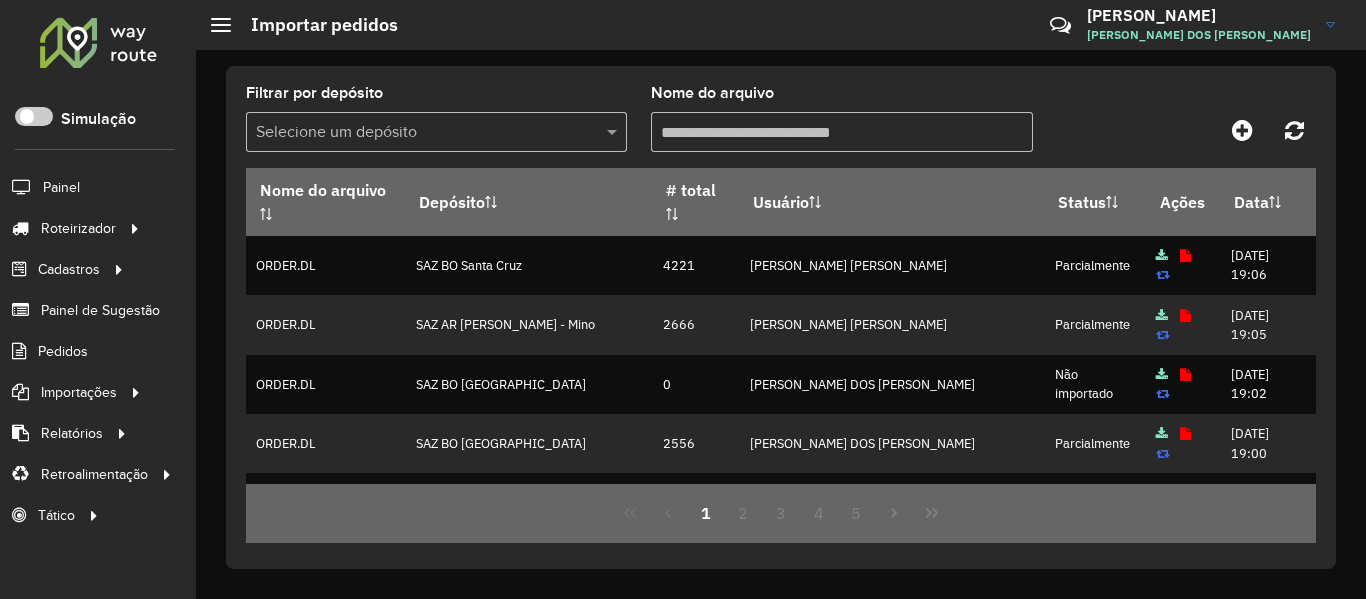 scroll, scrollTop: 0, scrollLeft: 0, axis: both 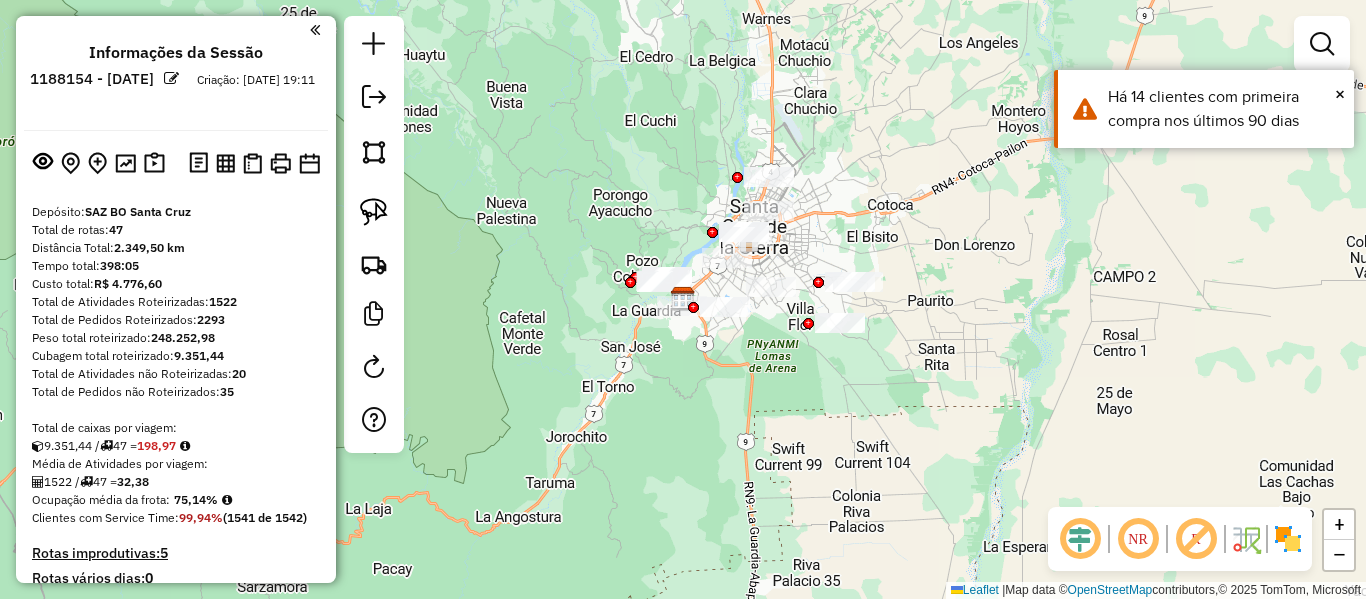 click on "Janela de atendimento Grade de atendimento Capacidade Transportadoras Veículos Cliente Pedidos  Rotas Selecione os dias de semana para filtrar as janelas de atendimento  Seg   Ter   Qua   Qui   Sex   Sáb   Dom  Informe o período da janela de atendimento: De: Até:  Filtrar exatamente a janela do cliente  Considerar janela de atendimento padrão  Selecione os dias de semana para filtrar as grades de atendimento  Seg   Ter   Qua   Qui   Sex   Sáb   Dom   Considerar clientes sem dia de atendimento cadastrado  Clientes fora do dia de atendimento selecionado Filtrar as atividades entre os valores definidos abaixo:  Peso mínimo:   Peso máximo:   Cubagem mínima:   Cubagem máxima:   De:   Até:  Filtrar as atividades entre o tempo de atendimento definido abaixo:  De:   Até:   Considerar capacidade total dos clientes não roteirizados Transportadora: Selecione um ou mais itens Tipo de veículo: Selecione um ou mais itens Veículo: Selecione um ou mais itens Motorista: Selecione um ou mais itens Nome: Rótulo:" 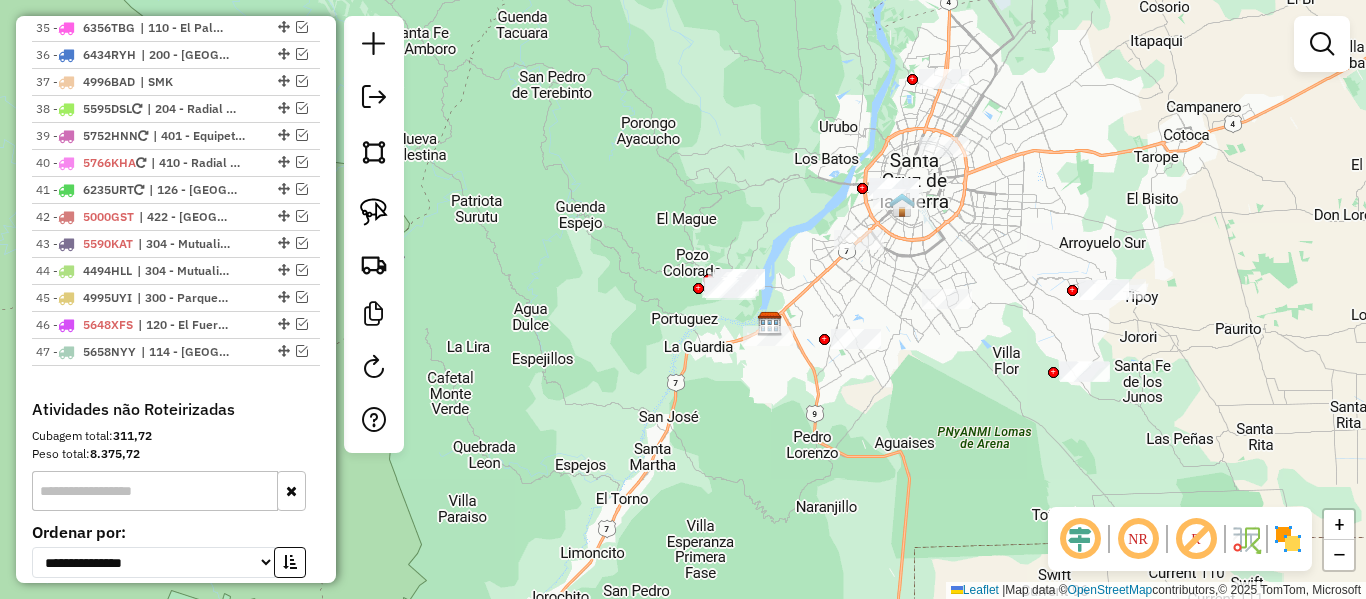 scroll, scrollTop: 2020, scrollLeft: 0, axis: vertical 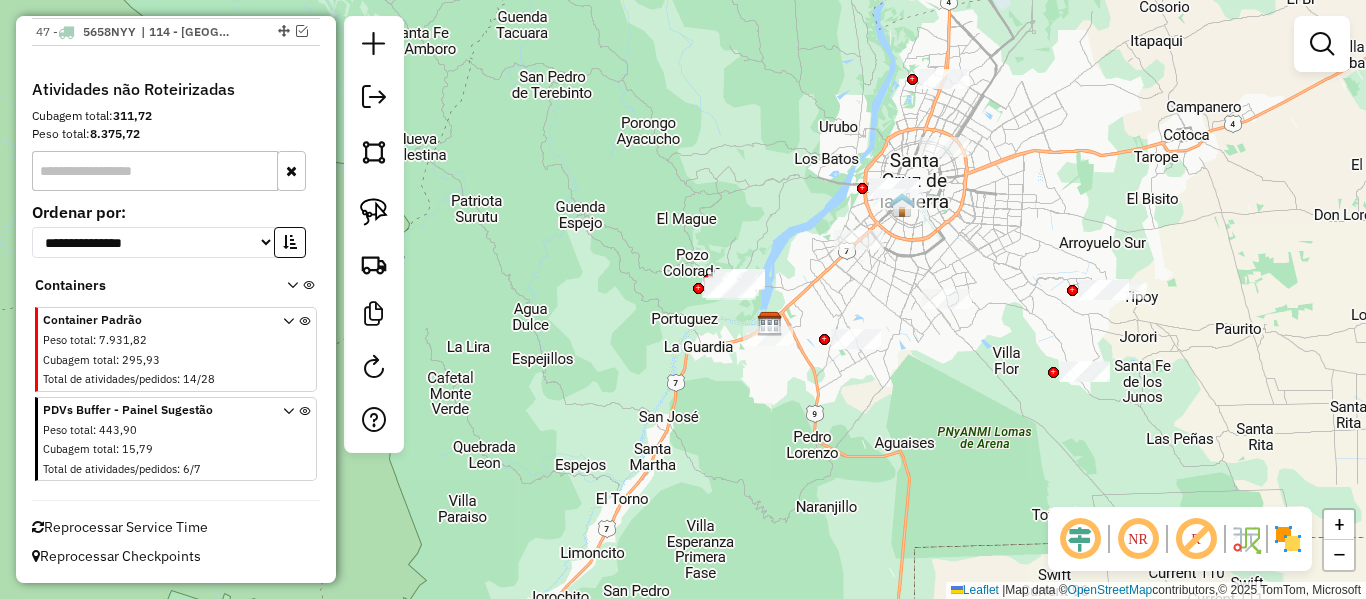 click at bounding box center (304, 443) 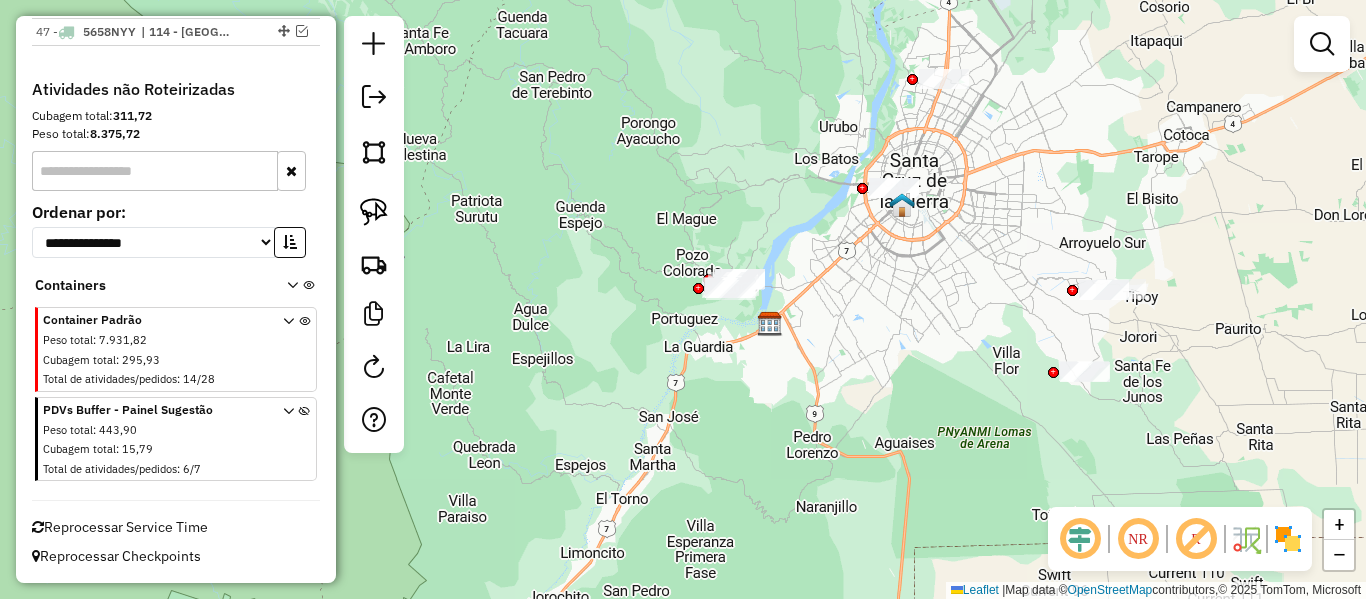 click on "Janela de atendimento Grade de atendimento Capacidade Transportadoras Veículos Cliente Pedidos  Rotas Selecione os dias de semana para filtrar as janelas de atendimento  Seg   Ter   Qua   Qui   Sex   Sáb   Dom  Informe o período da janela de atendimento: De: Até:  Filtrar exatamente a janela do cliente  Considerar janela de atendimento padrão  Selecione os dias de semana para filtrar as grades de atendimento  Seg   Ter   Qua   Qui   Sex   Sáb   Dom   Considerar clientes sem dia de atendimento cadastrado  Clientes fora do dia de atendimento selecionado Filtrar as atividades entre os valores definidos abaixo:  Peso mínimo:   Peso máximo:   Cubagem mínima:   Cubagem máxima:   De:   Até:  Filtrar as atividades entre o tempo de atendimento definido abaixo:  De:   Até:   Considerar capacidade total dos clientes não roteirizados Transportadora: Selecione um ou mais itens Tipo de veículo: Selecione um ou mais itens Veículo: Selecione um ou mais itens Motorista: Selecione um ou mais itens Nome: Rótulo:" 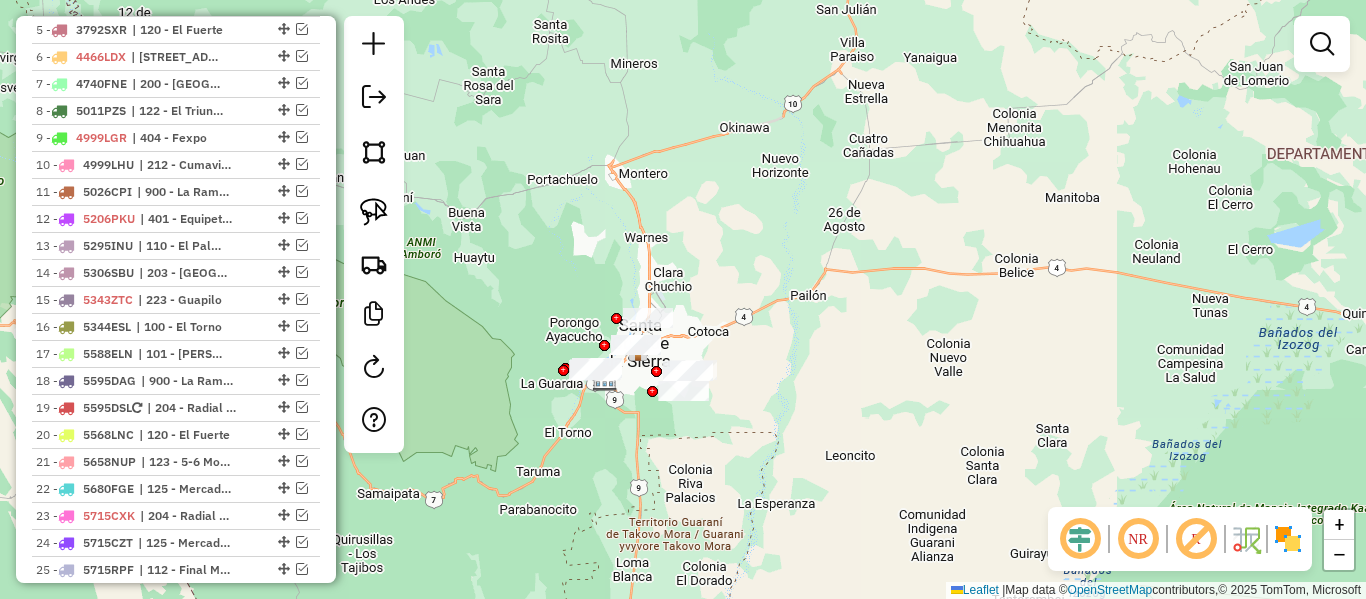 scroll, scrollTop: 620, scrollLeft: 0, axis: vertical 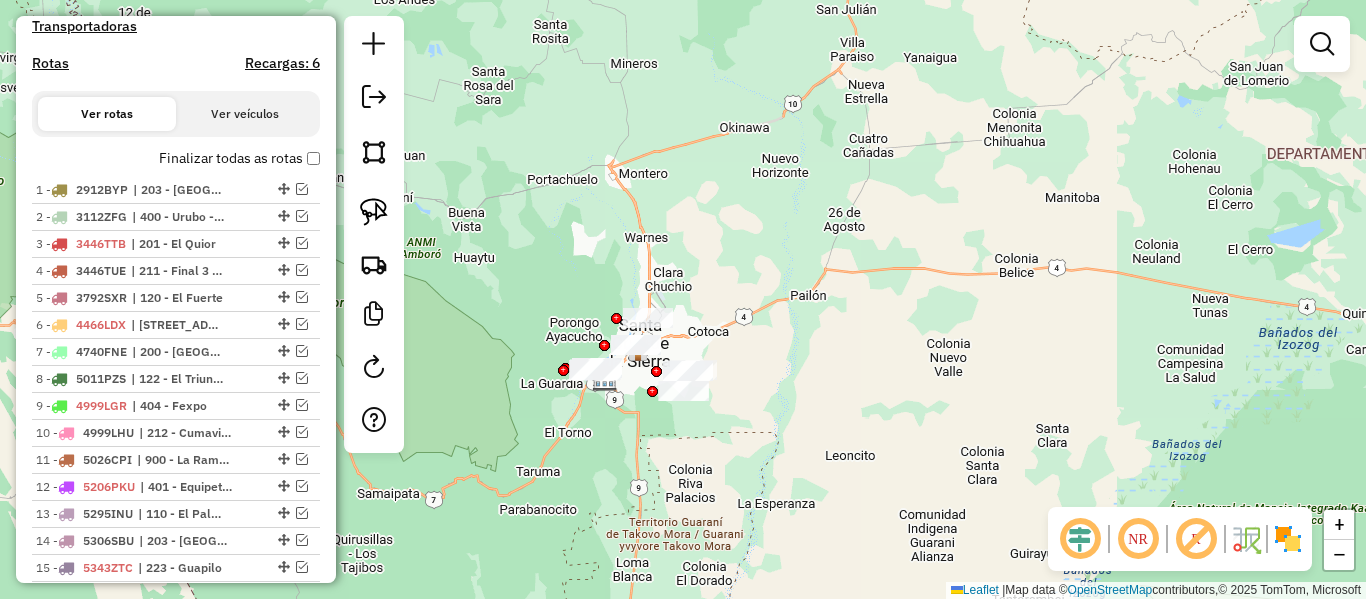 click on "Finalizar todas as rotas" at bounding box center [239, 158] 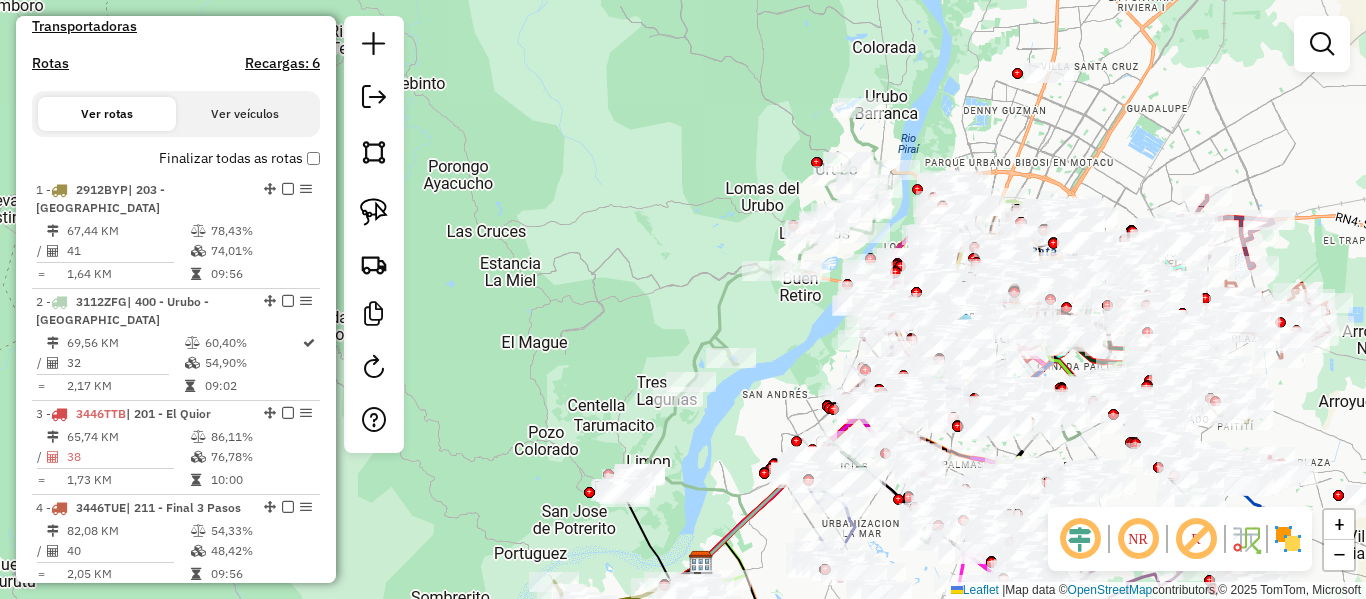click 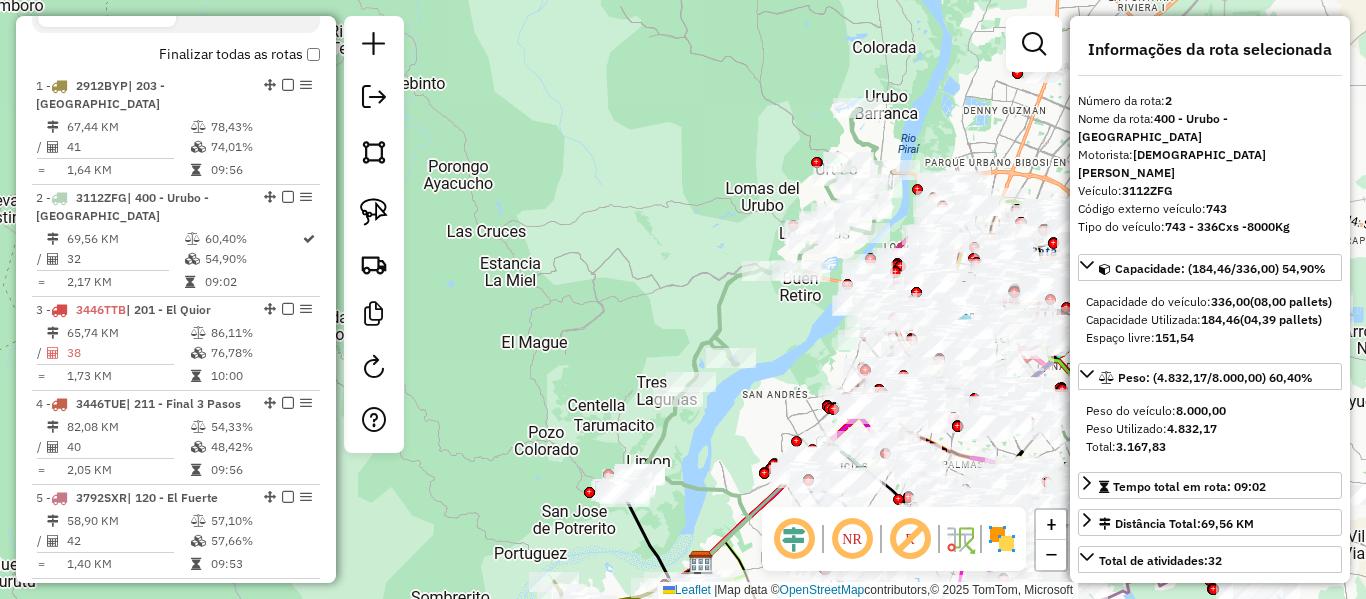 scroll, scrollTop: 875, scrollLeft: 0, axis: vertical 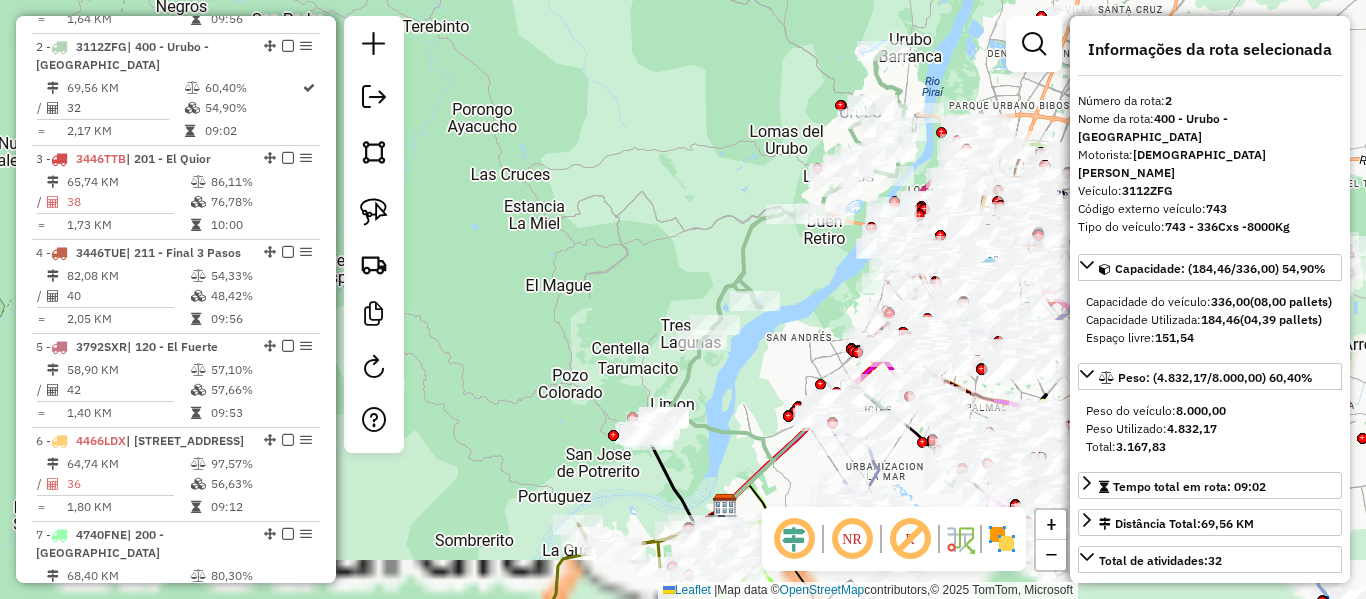 drag, startPoint x: 713, startPoint y: 414, endPoint x: 719, endPoint y: 396, distance: 18.973665 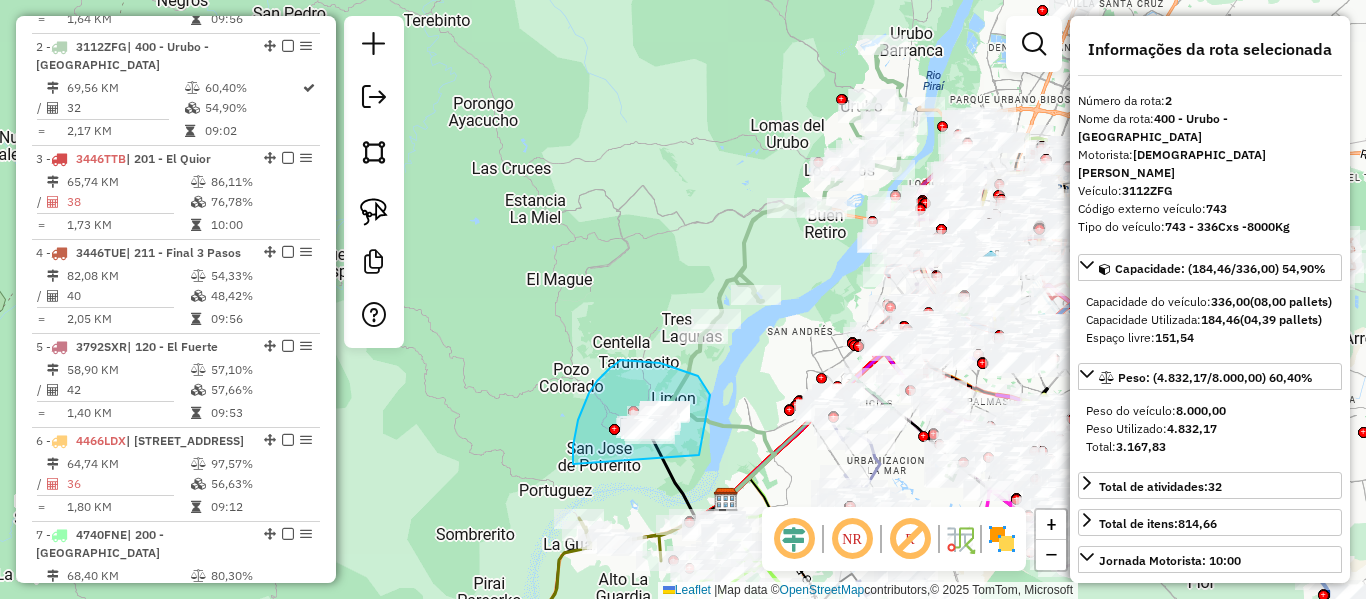 drag, startPoint x: 699, startPoint y: 455, endPoint x: 573, endPoint y: 464, distance: 126.32102 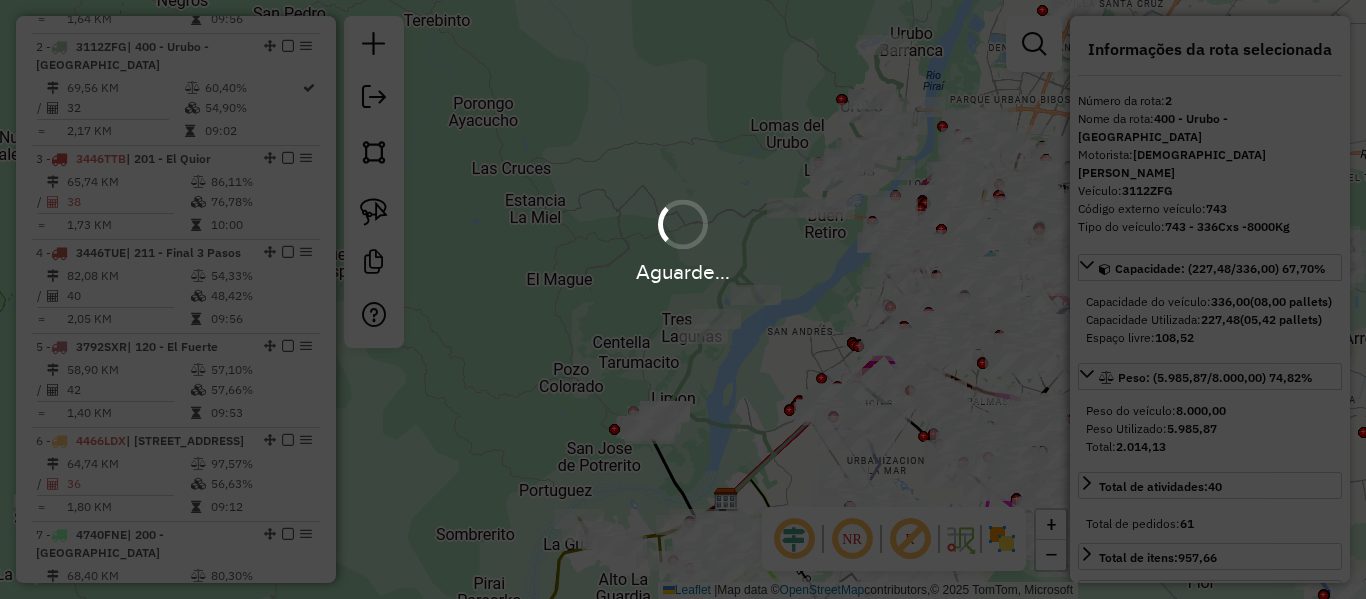 select on "**********" 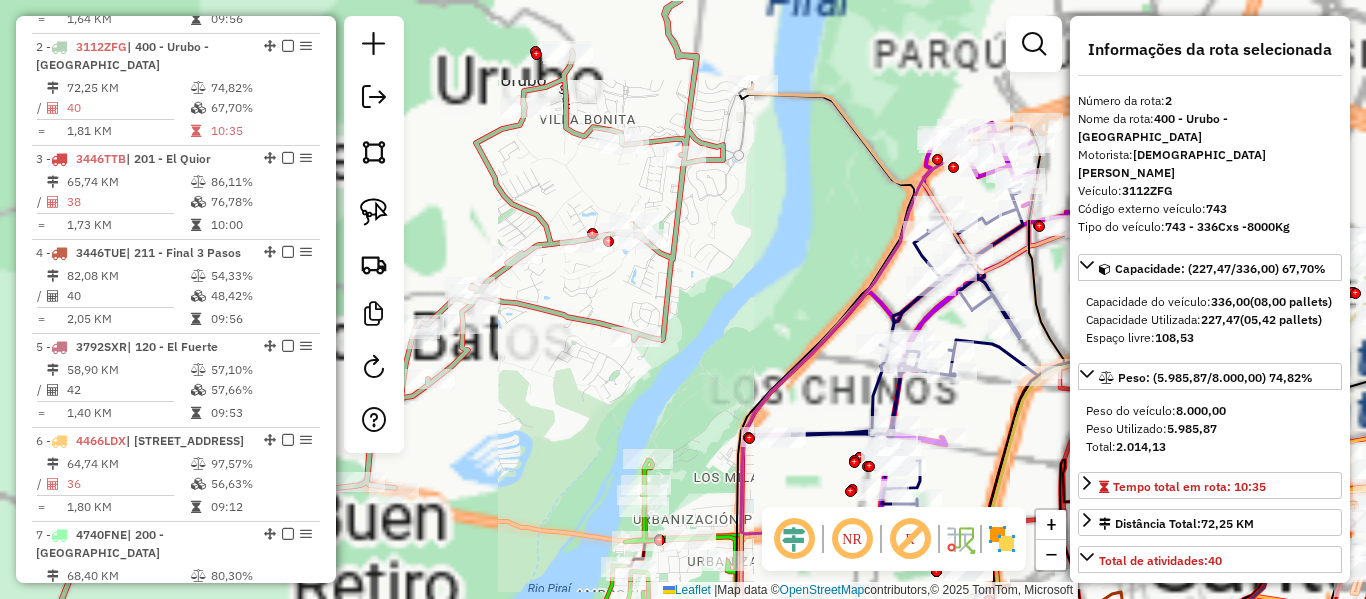 click on "Janela de atendimento Grade de atendimento Capacidade Transportadoras Veículos Cliente Pedidos  Rotas Selecione os dias de semana para filtrar as janelas de atendimento  Seg   Ter   Qua   Qui   Sex   Sáb   Dom  Informe o período da janela de atendimento: De: Até:  Filtrar exatamente a janela do cliente  Considerar janela de atendimento padrão  Selecione os dias de semana para filtrar as grades de atendimento  Seg   Ter   Qua   Qui   Sex   Sáb   Dom   Considerar clientes sem dia de atendimento cadastrado  Clientes fora do dia de atendimento selecionado Filtrar as atividades entre os valores definidos abaixo:  Peso mínimo:   Peso máximo:   Cubagem mínima:   Cubagem máxima:   De:   Até:  Filtrar as atividades entre o tempo de atendimento definido abaixo:  De:   Até:   Considerar capacidade total dos clientes não roteirizados Transportadora: Selecione um ou mais itens Tipo de veículo: Selecione um ou mais itens Veículo: Selecione um ou mais itens Motorista: Selecione um ou mais itens Nome: Rótulo:" 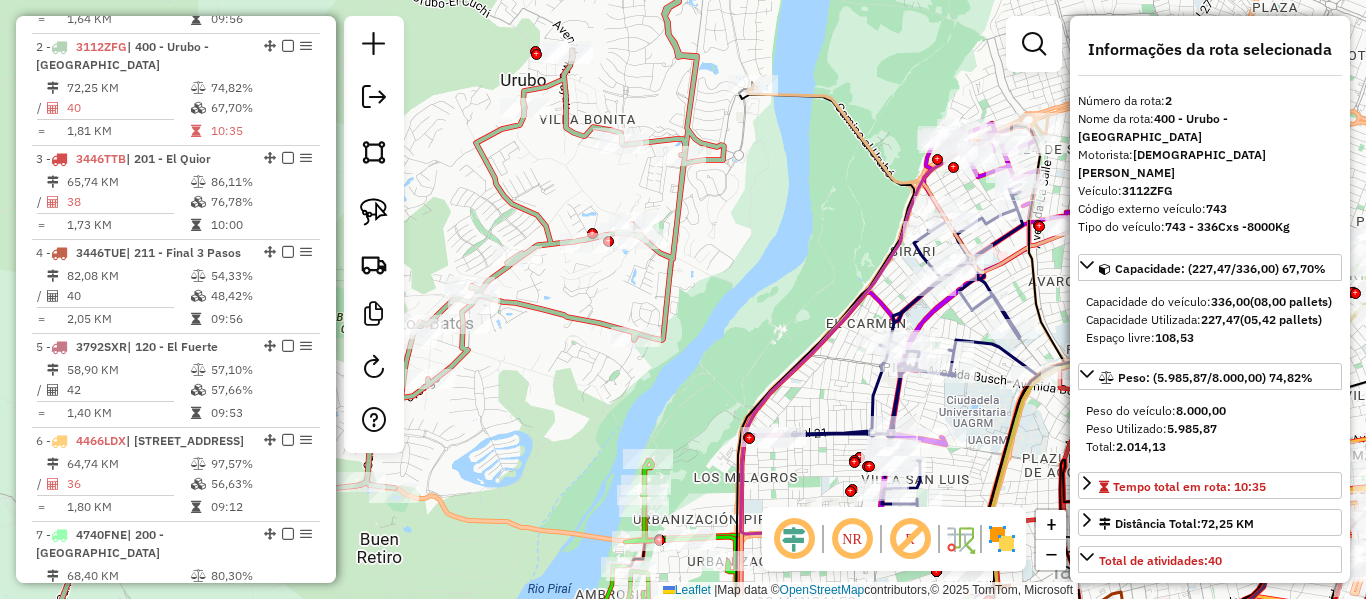 click on "Janela de atendimento Grade de atendimento Capacidade Transportadoras Veículos Cliente Pedidos  Rotas Selecione os dias de semana para filtrar as janelas de atendimento  Seg   Ter   Qua   Qui   Sex   Sáb   Dom  Informe o período da janela de atendimento: De: Até:  Filtrar exatamente a janela do cliente  Considerar janela de atendimento padrão  Selecione os dias de semana para filtrar as grades de atendimento  Seg   Ter   Qua   Qui   Sex   Sáb   Dom   Considerar clientes sem dia de atendimento cadastrado  Clientes fora do dia de atendimento selecionado Filtrar as atividades entre os valores definidos abaixo:  Peso mínimo:   Peso máximo:   Cubagem mínima:   Cubagem máxima:   De:   Até:  Filtrar as atividades entre o tempo de atendimento definido abaixo:  De:   Até:   Considerar capacidade total dos clientes não roteirizados Transportadora: Selecione um ou mais itens Tipo de veículo: Selecione um ou mais itens Veículo: Selecione um ou mais itens Motorista: Selecione um ou mais itens Nome: Rótulo:" 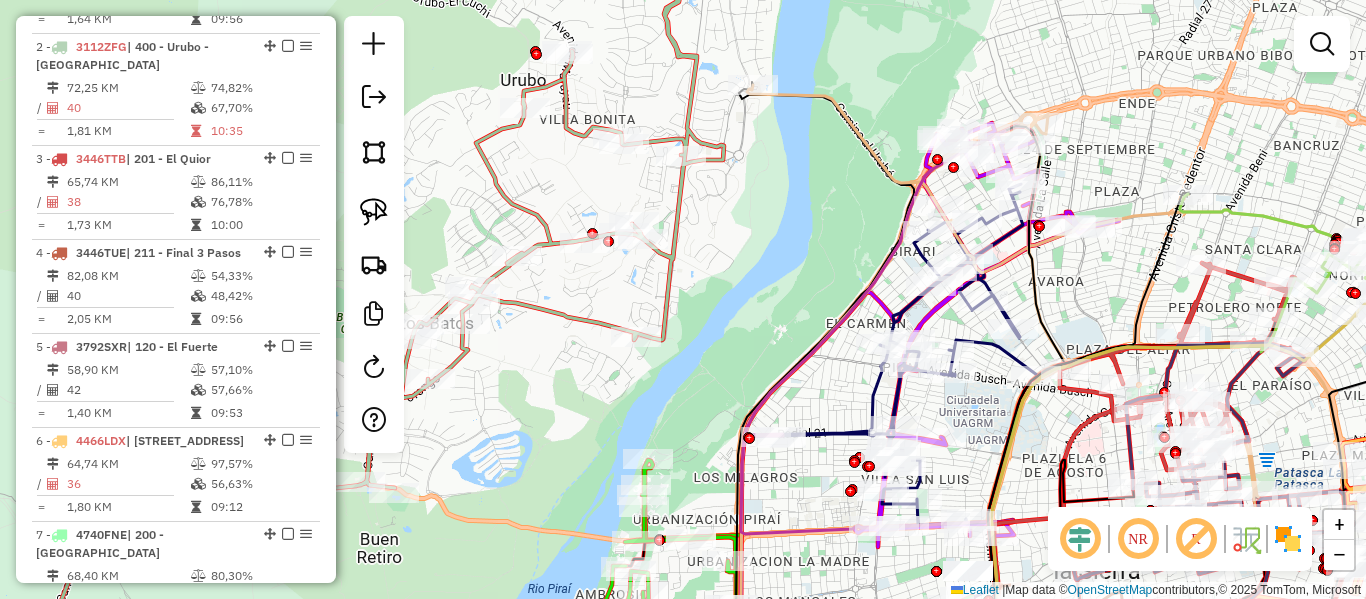 click 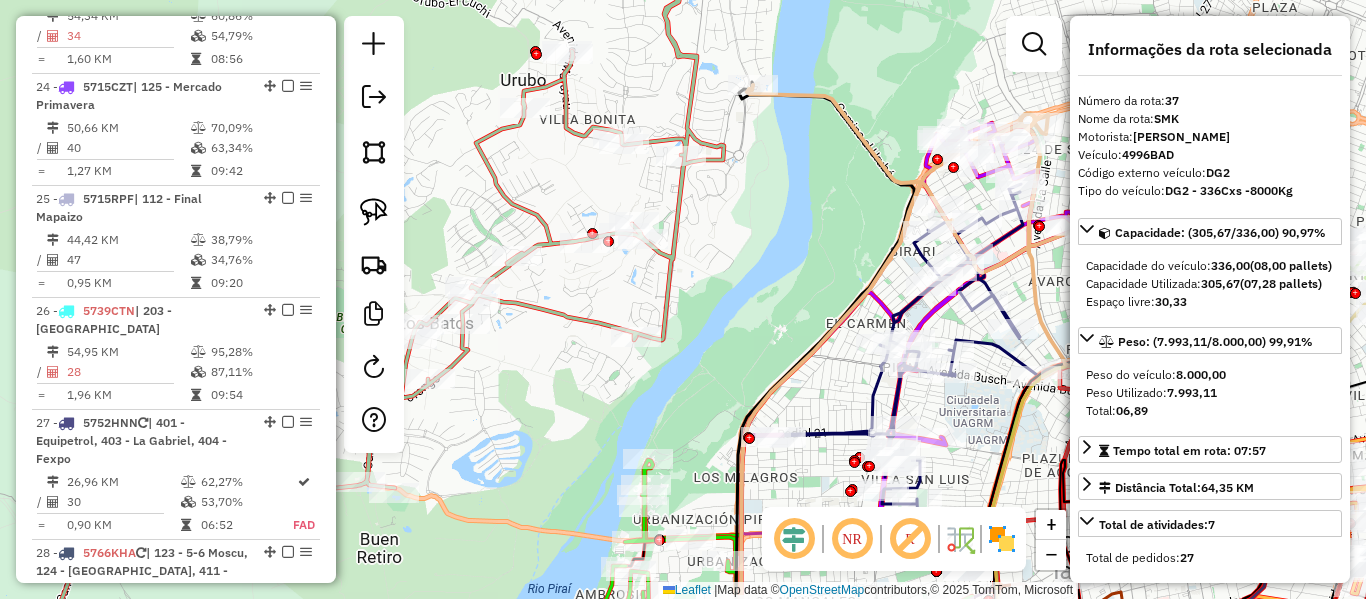 scroll, scrollTop: 4615, scrollLeft: 0, axis: vertical 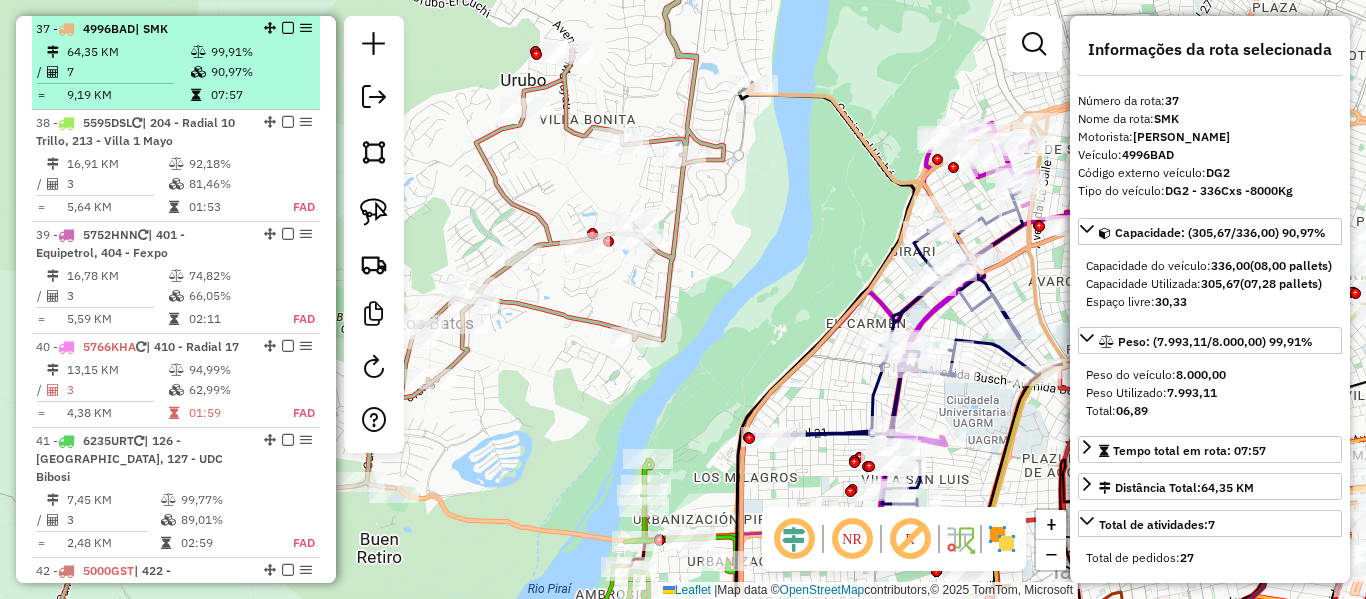 click at bounding box center [282, 28] 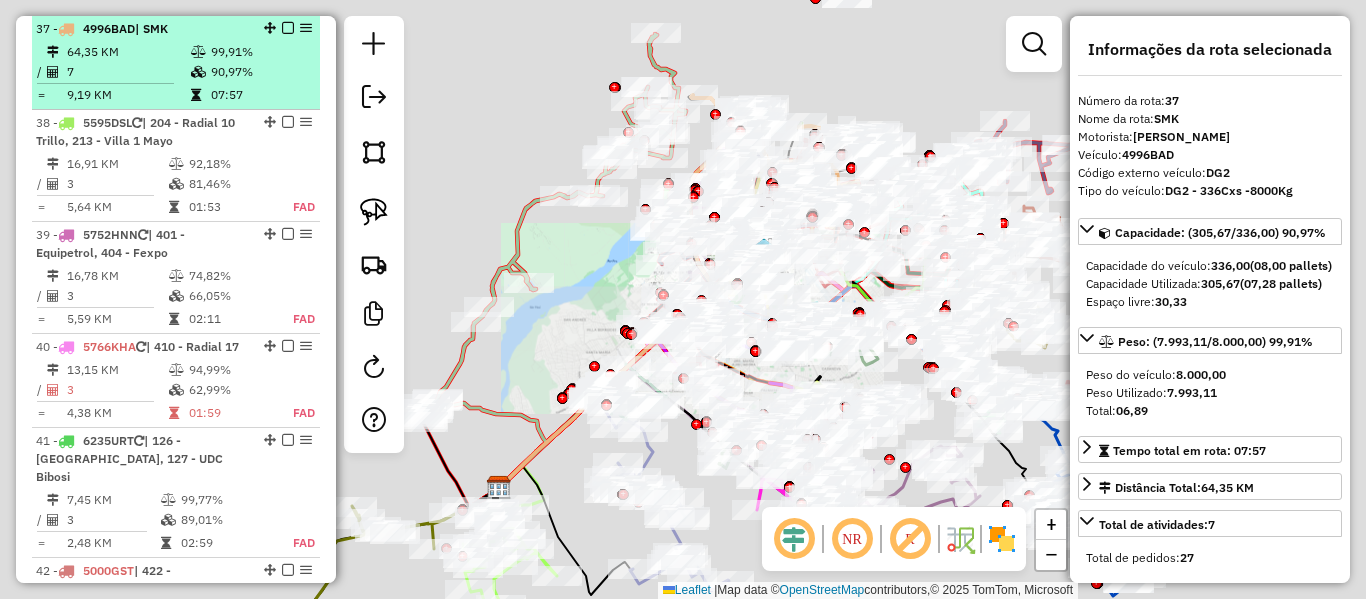 click at bounding box center [288, 28] 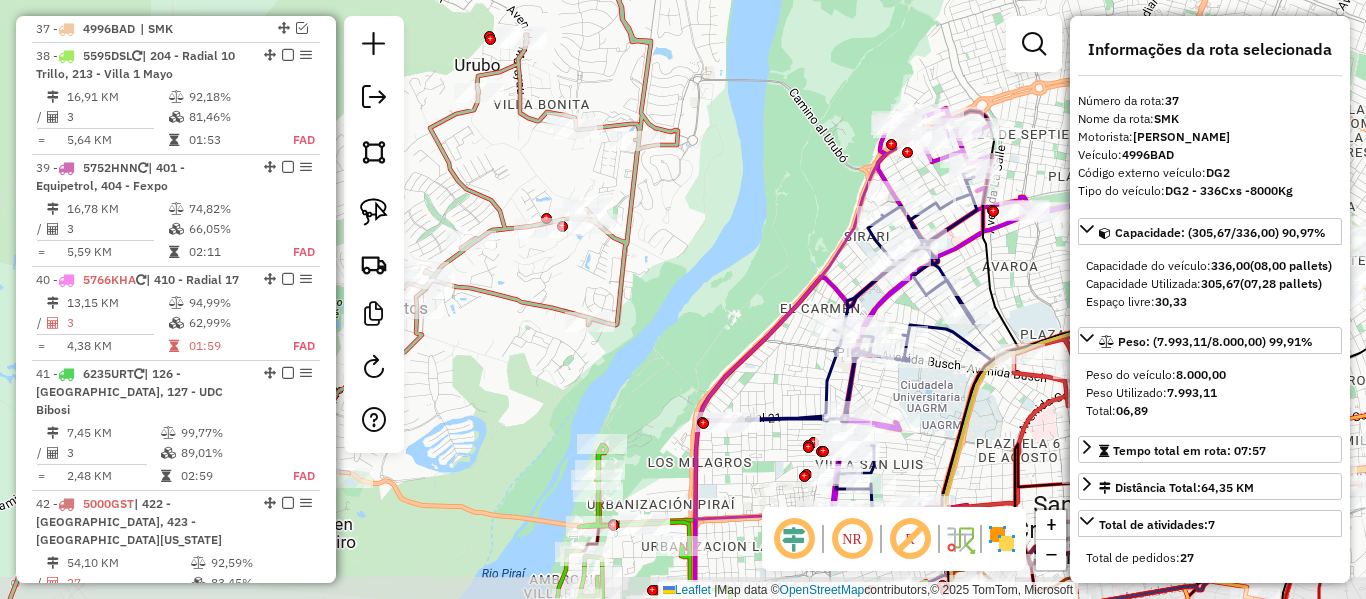 drag, startPoint x: 819, startPoint y: 180, endPoint x: 830, endPoint y: 165, distance: 18.601076 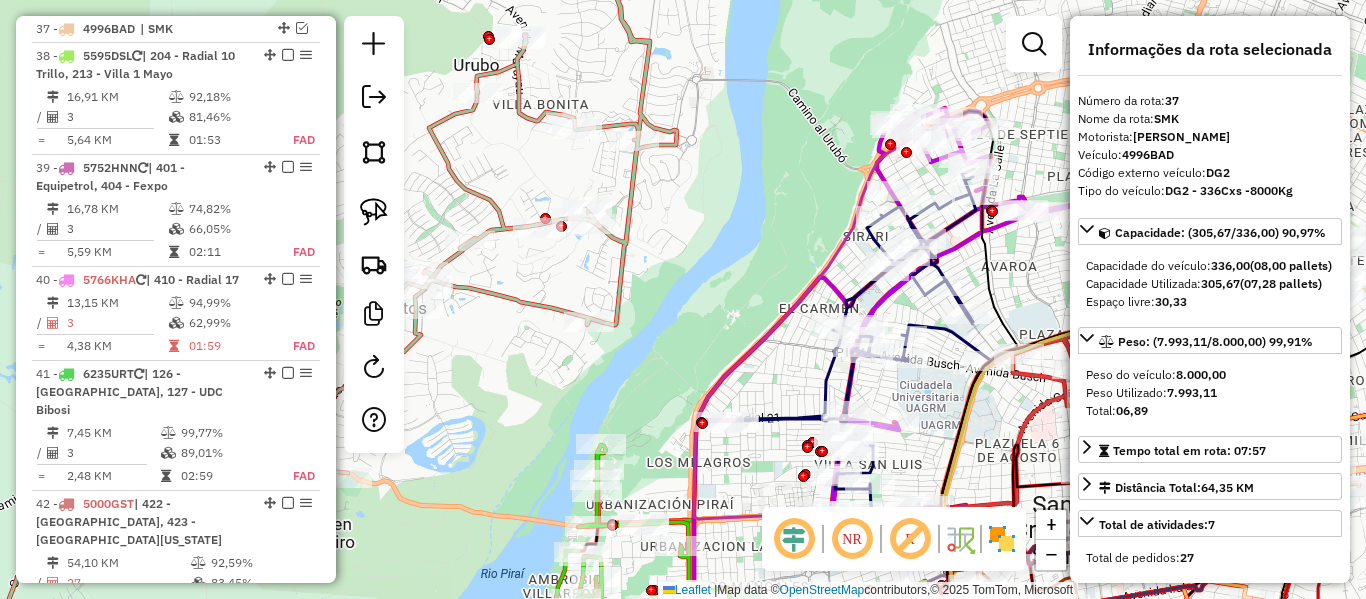 click 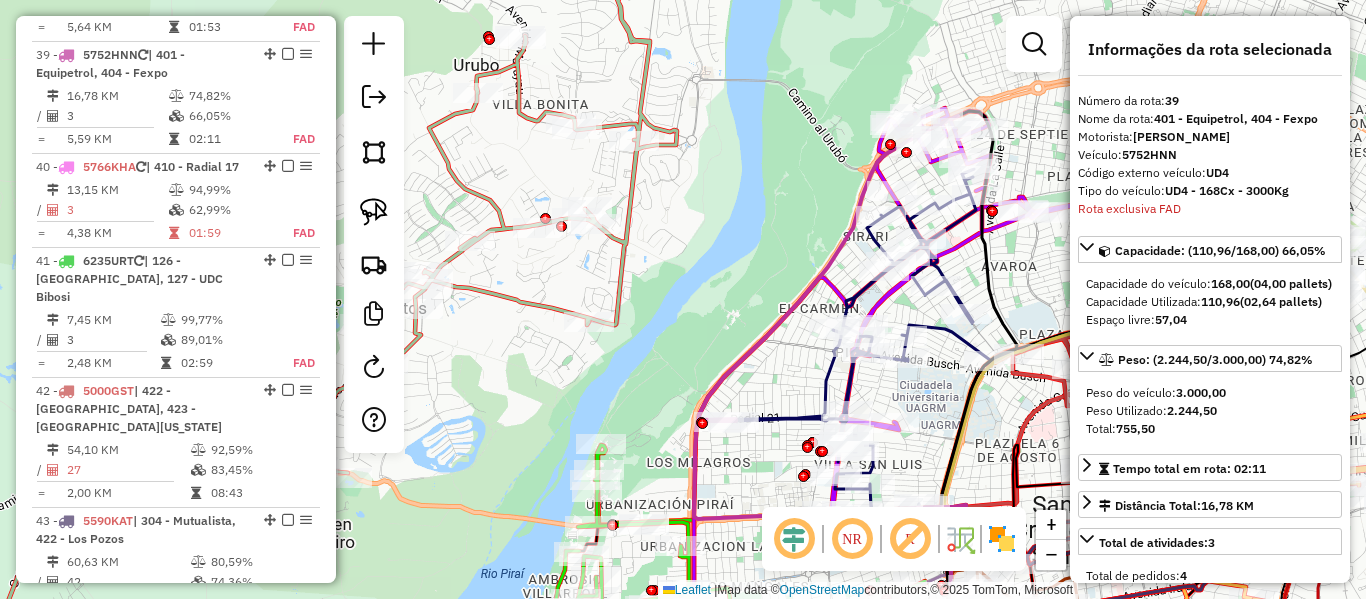 scroll, scrollTop: 4754, scrollLeft: 0, axis: vertical 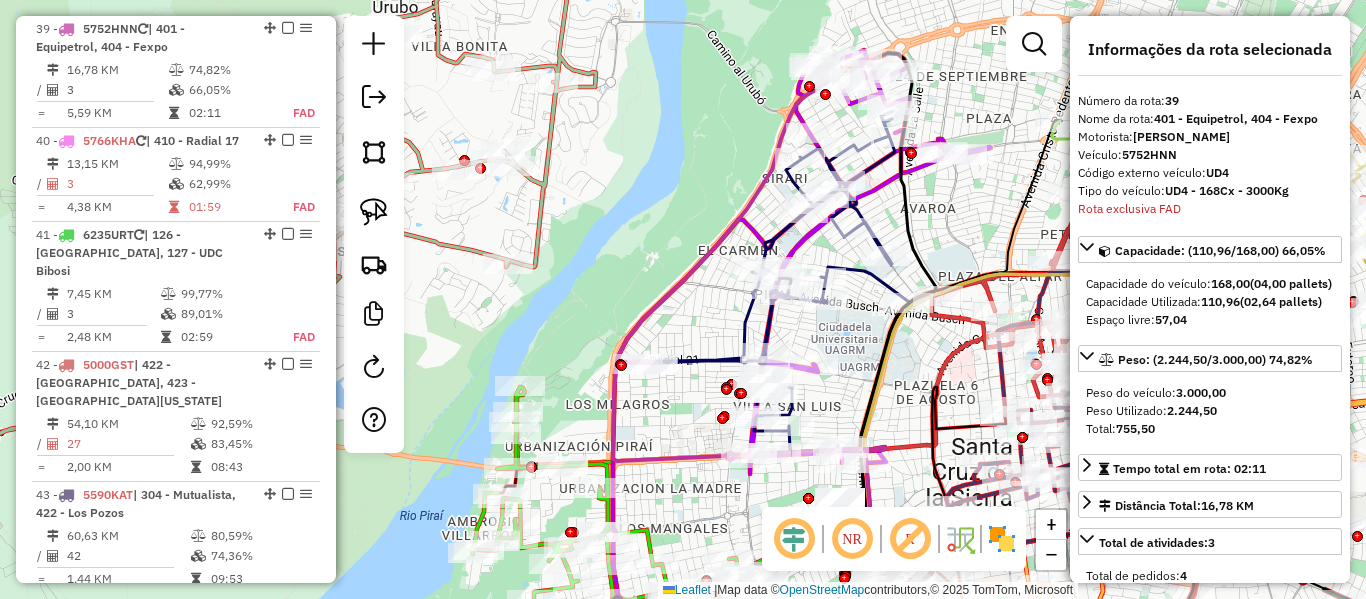 drag, startPoint x: 860, startPoint y: 172, endPoint x: 783, endPoint y: 114, distance: 96.40021 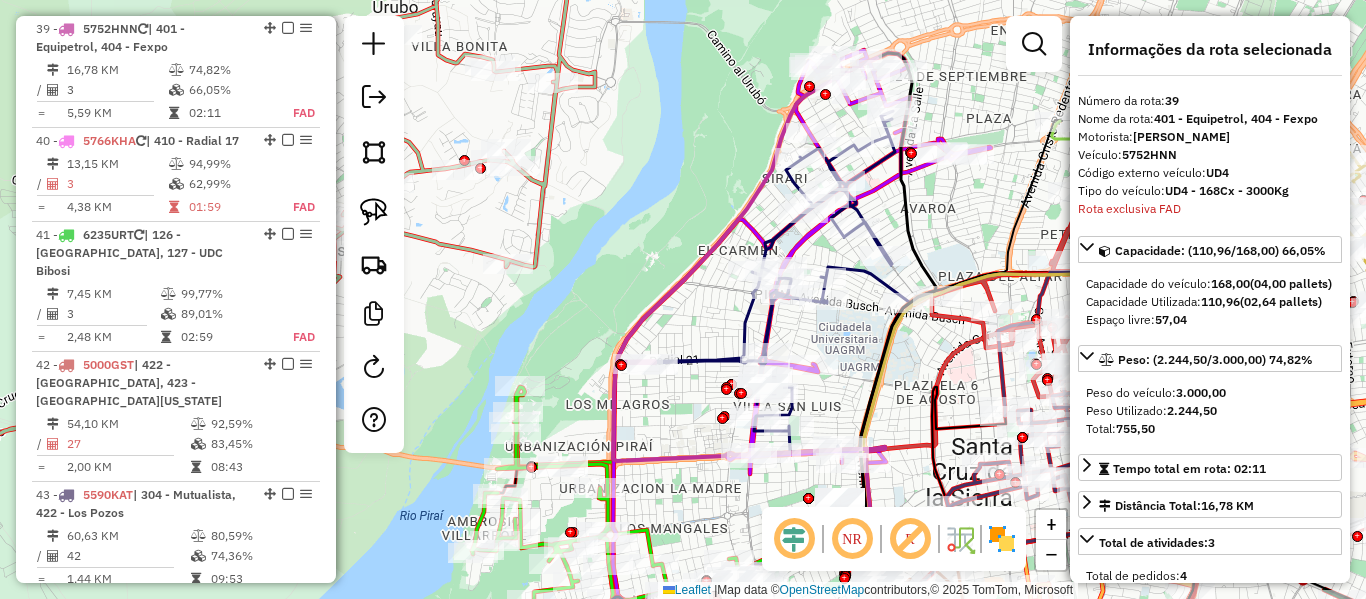 click 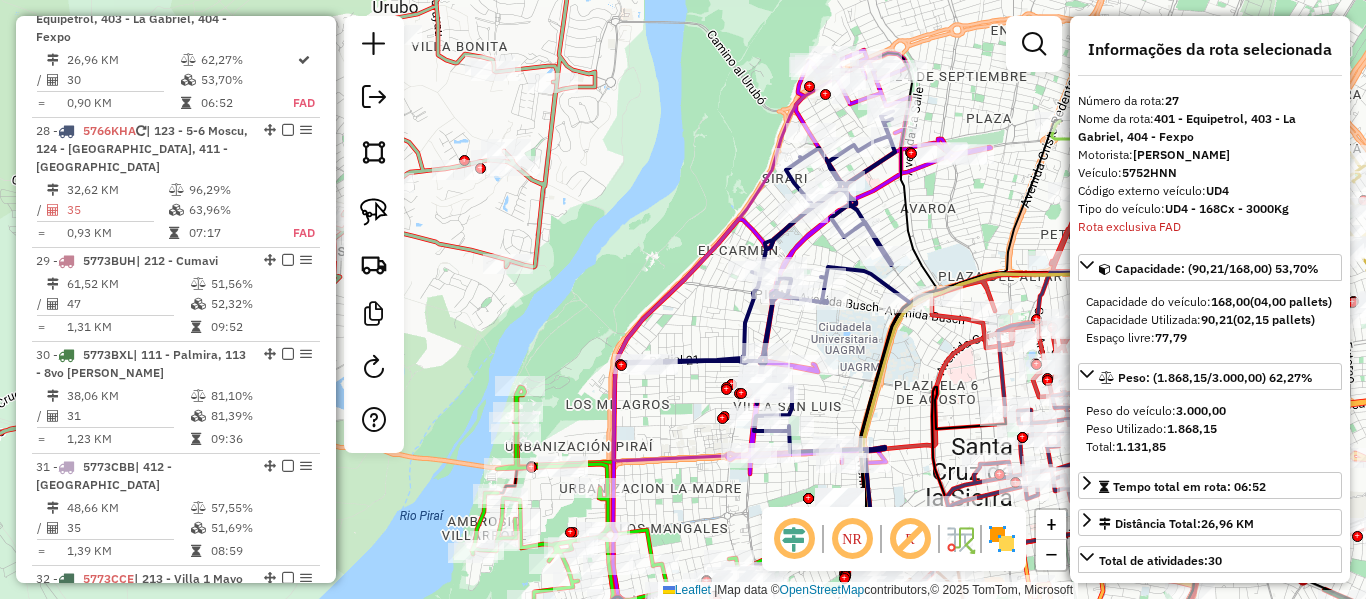 scroll, scrollTop: 3531, scrollLeft: 0, axis: vertical 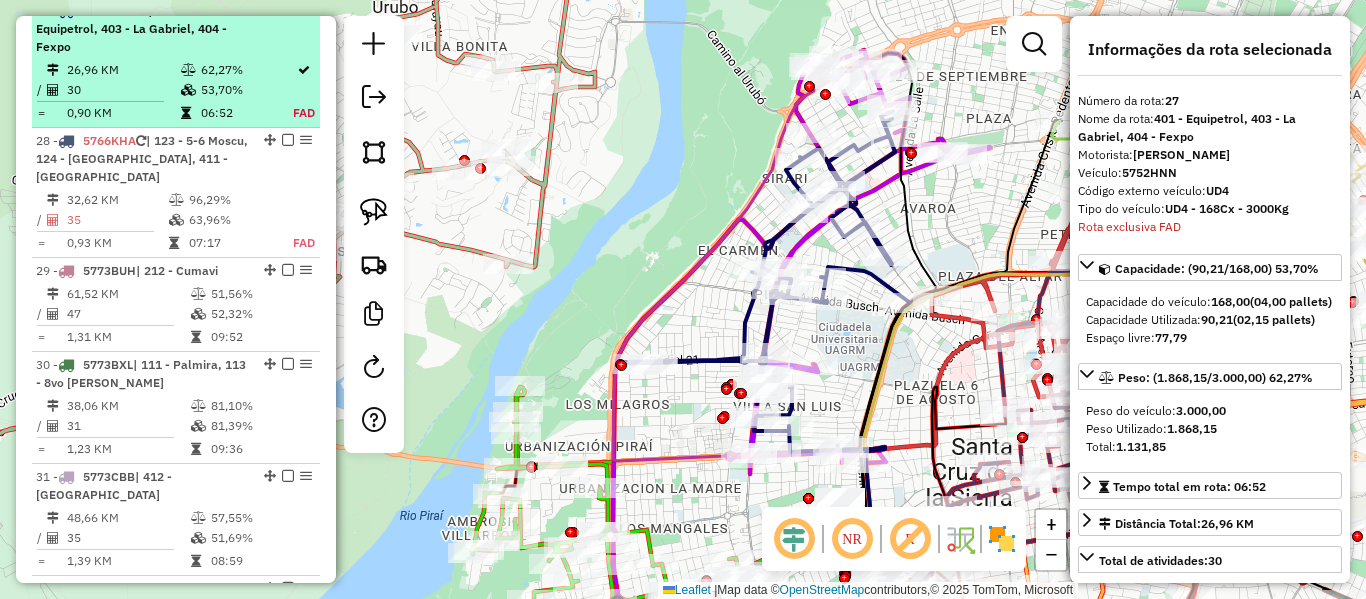 click at bounding box center (288, 10) 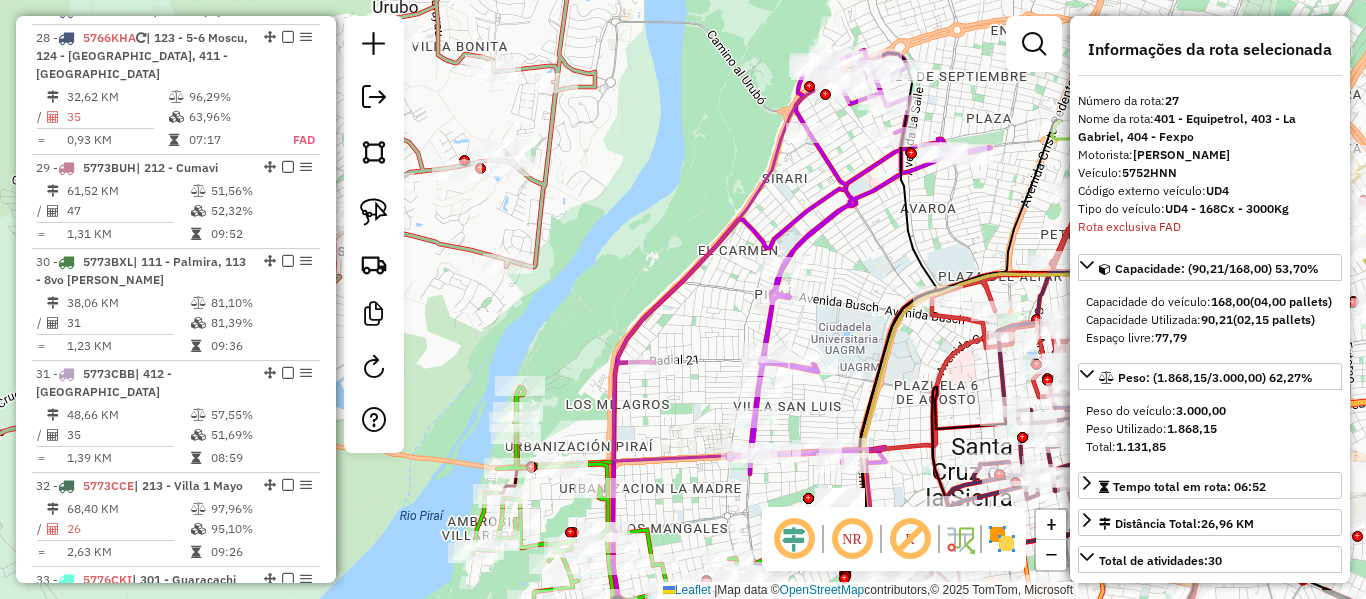 click on "Janela de atendimento Grade de atendimento Capacidade Transportadoras Veículos Cliente Pedidos  Rotas Selecione os dias de semana para filtrar as janelas de atendimento  Seg   Ter   Qua   Qui   Sex   Sáb   Dom  Informe o período da janela de atendimento: De: Até:  Filtrar exatamente a janela do cliente  Considerar janela de atendimento padrão  Selecione os dias de semana para filtrar as grades de atendimento  Seg   Ter   Qua   Qui   Sex   Sáb   Dom   Considerar clientes sem dia de atendimento cadastrado  Clientes fora do dia de atendimento selecionado Filtrar as atividades entre os valores definidos abaixo:  Peso mínimo:   Peso máximo:   Cubagem mínima:   Cubagem máxima:   De:   Até:  Filtrar as atividades entre o tempo de atendimento definido abaixo:  De:   Até:   Considerar capacidade total dos clientes não roteirizados Transportadora: Selecione um ou mais itens Tipo de veículo: Selecione um ou mais itens Veículo: Selecione um ou mais itens Motorista: Selecione um ou mais itens Nome: Rótulo:" 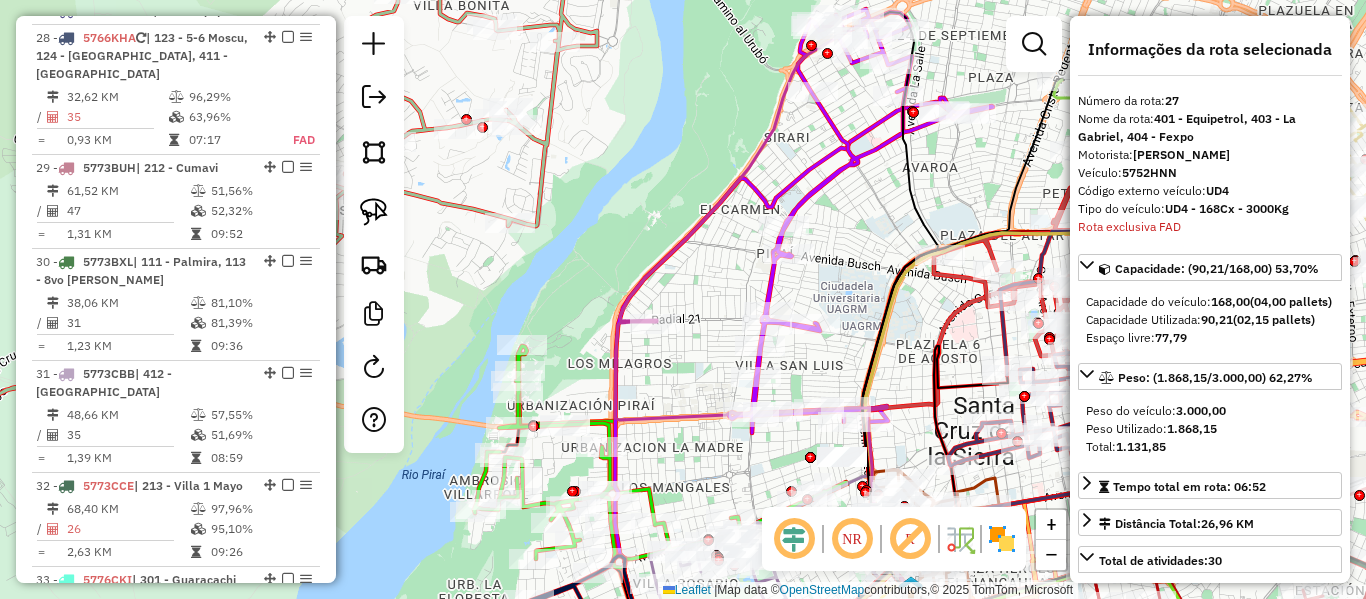 click 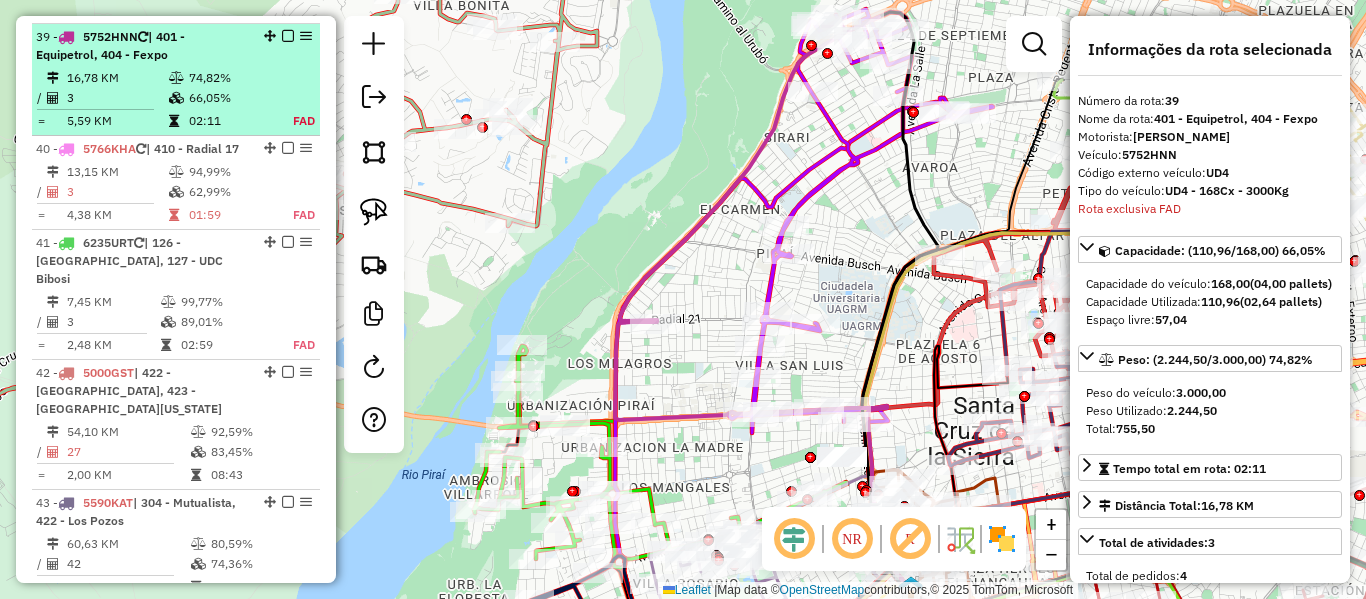 scroll, scrollTop: 4651, scrollLeft: 0, axis: vertical 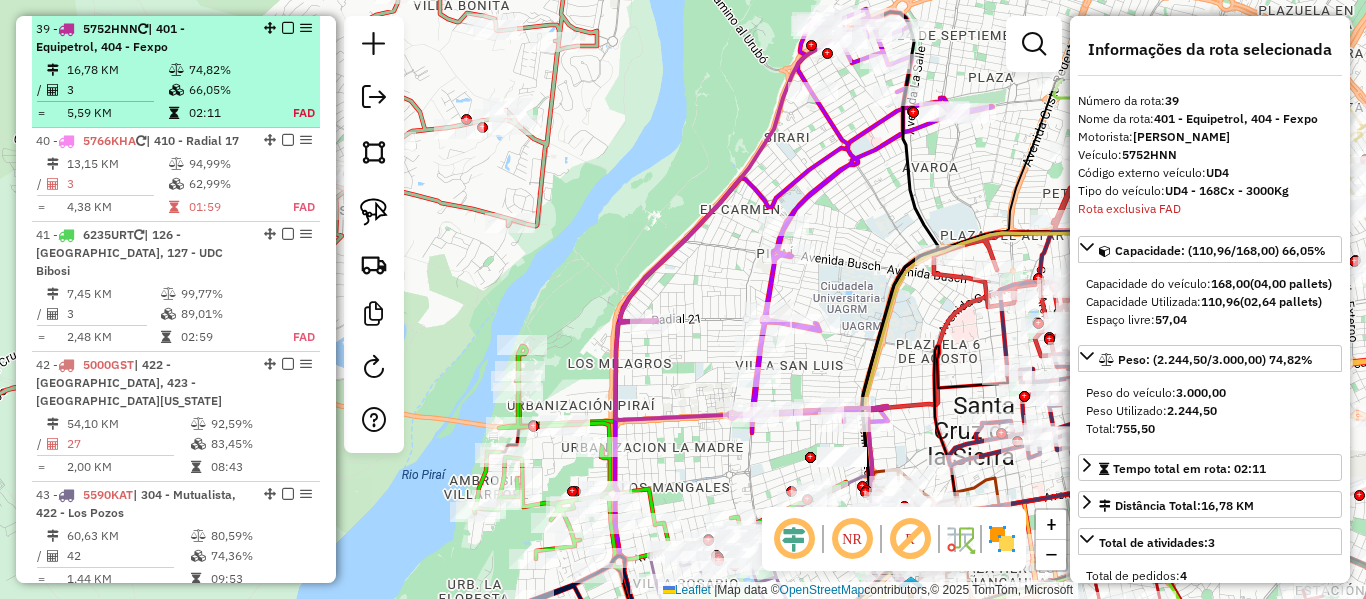 click at bounding box center [288, 28] 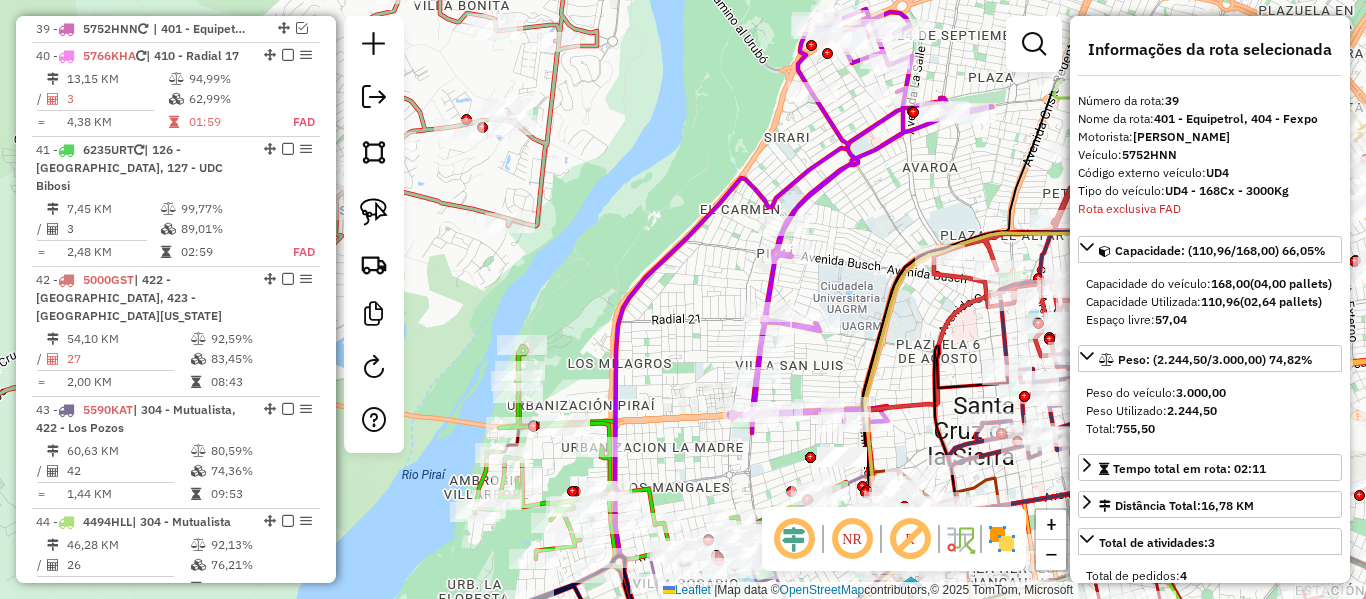drag, startPoint x: 732, startPoint y: 228, endPoint x: 750, endPoint y: 191, distance: 41.14608 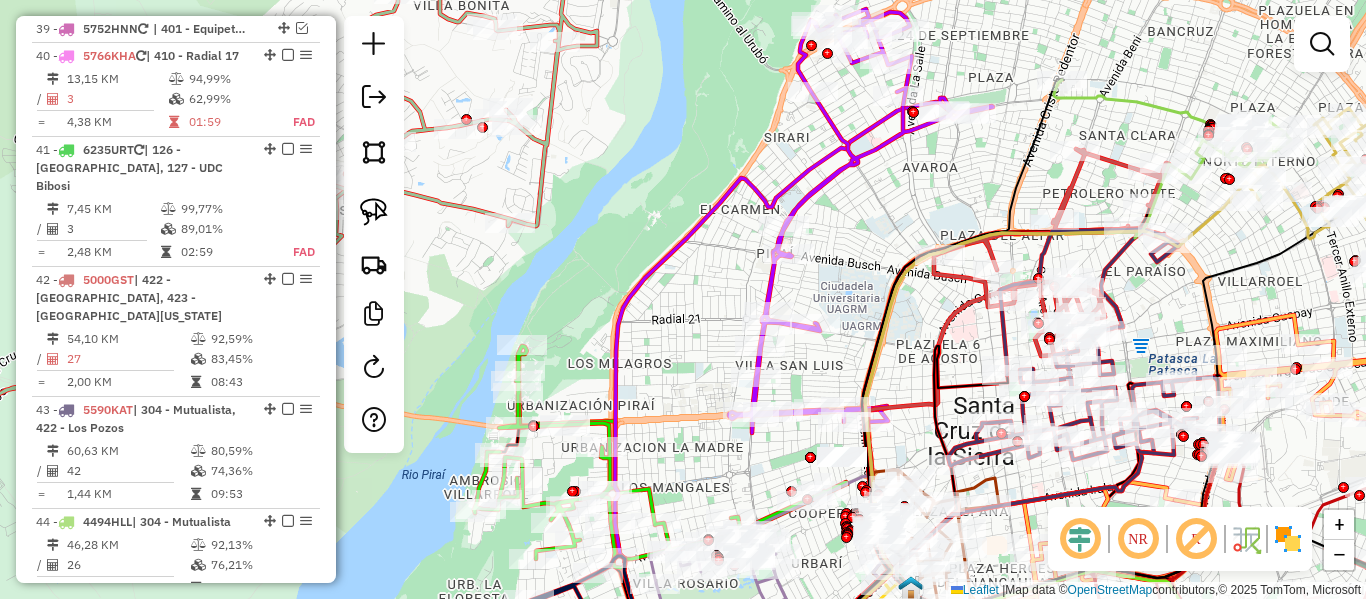 click 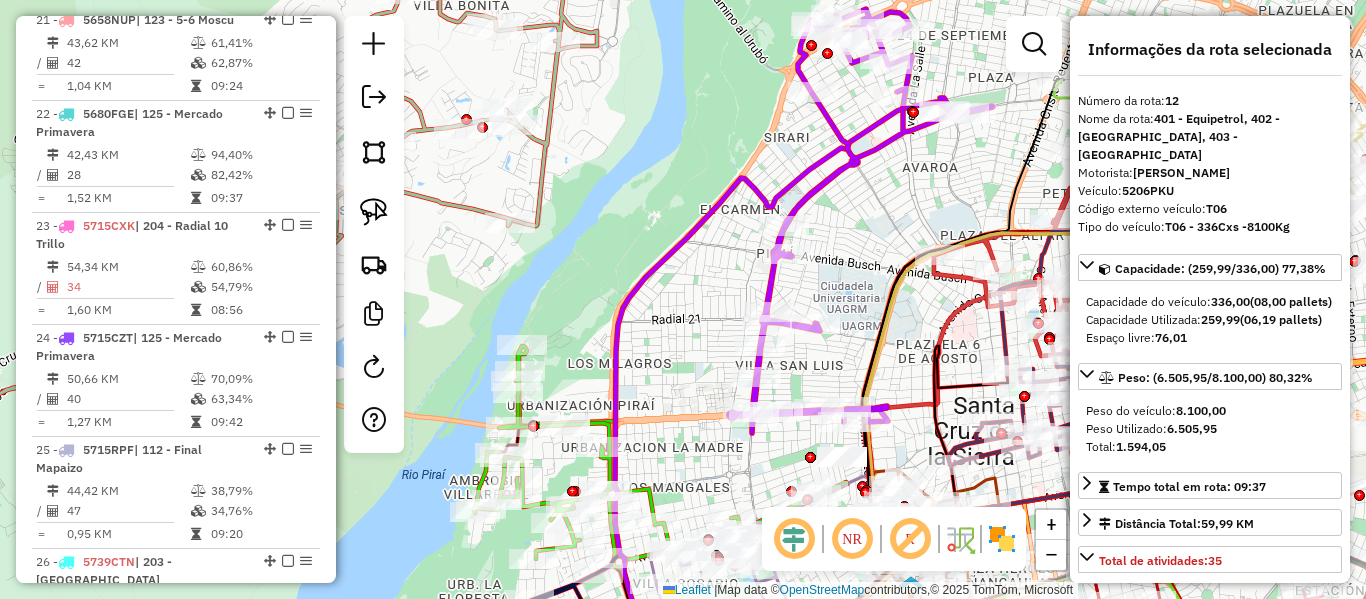 scroll, scrollTop: 1905, scrollLeft: 0, axis: vertical 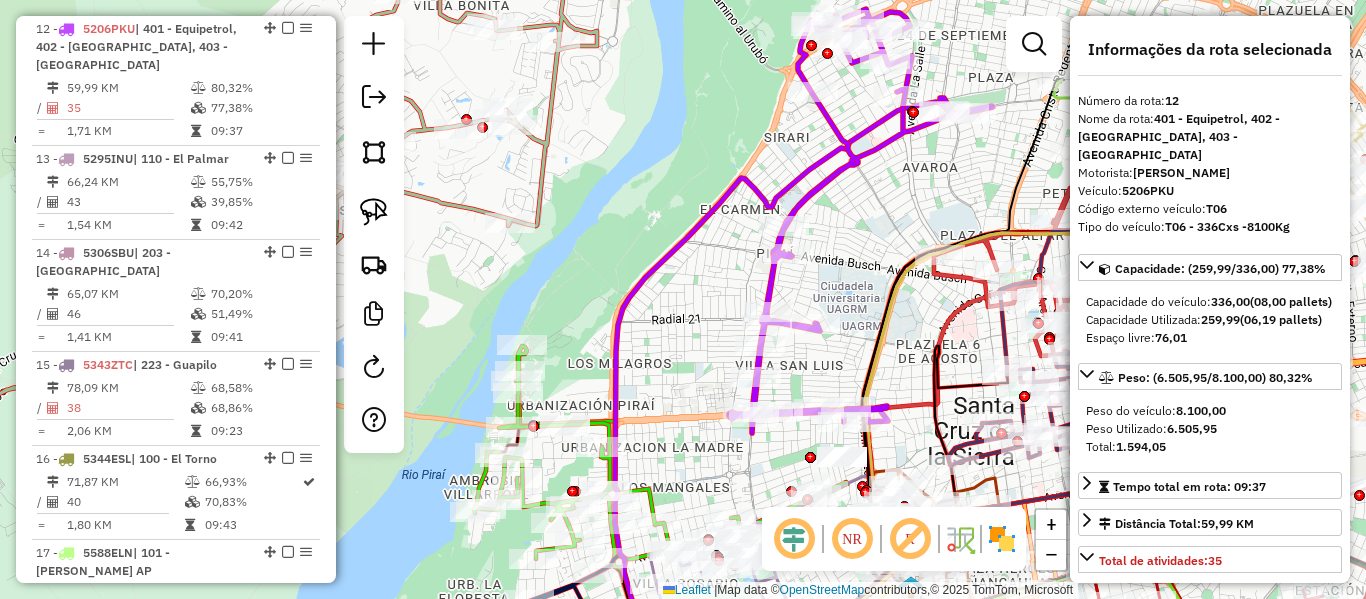 click 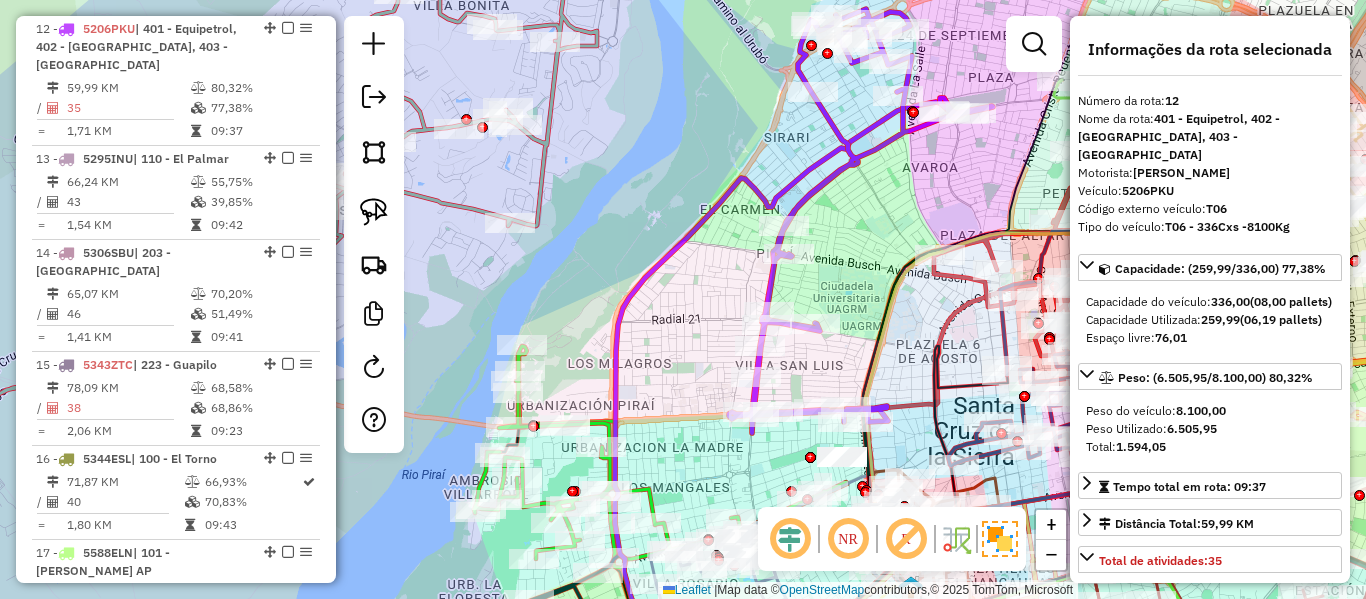click 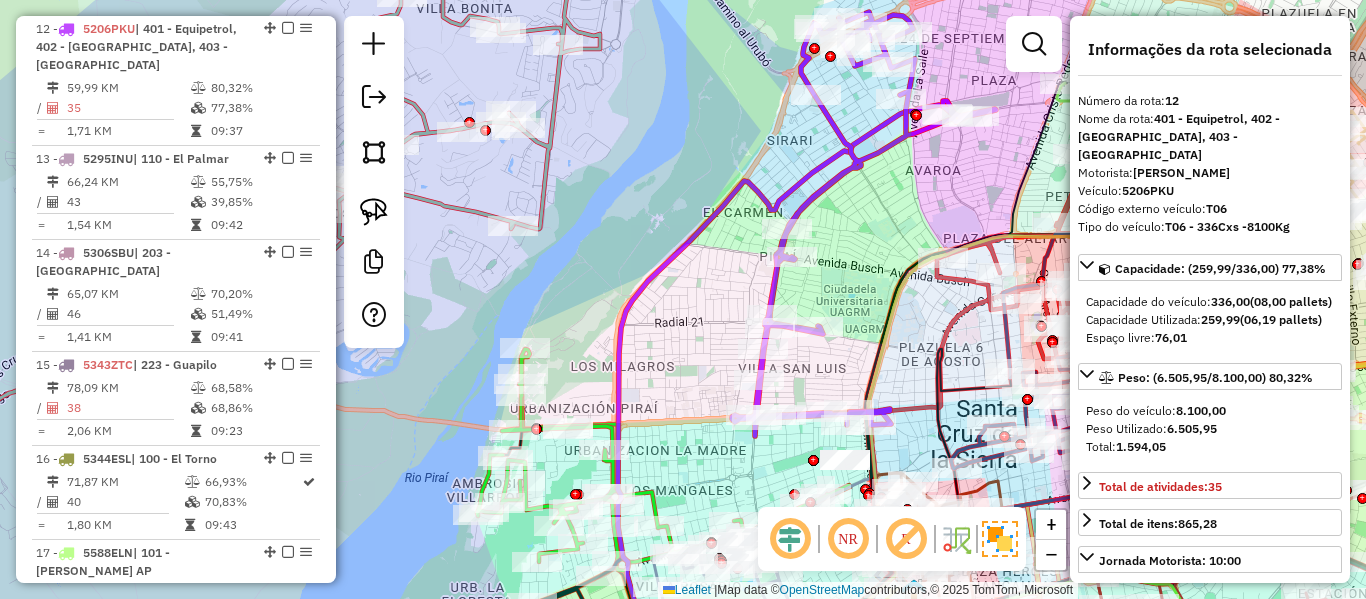 drag, startPoint x: 723, startPoint y: 178, endPoint x: 795, endPoint y: 276, distance: 121.60592 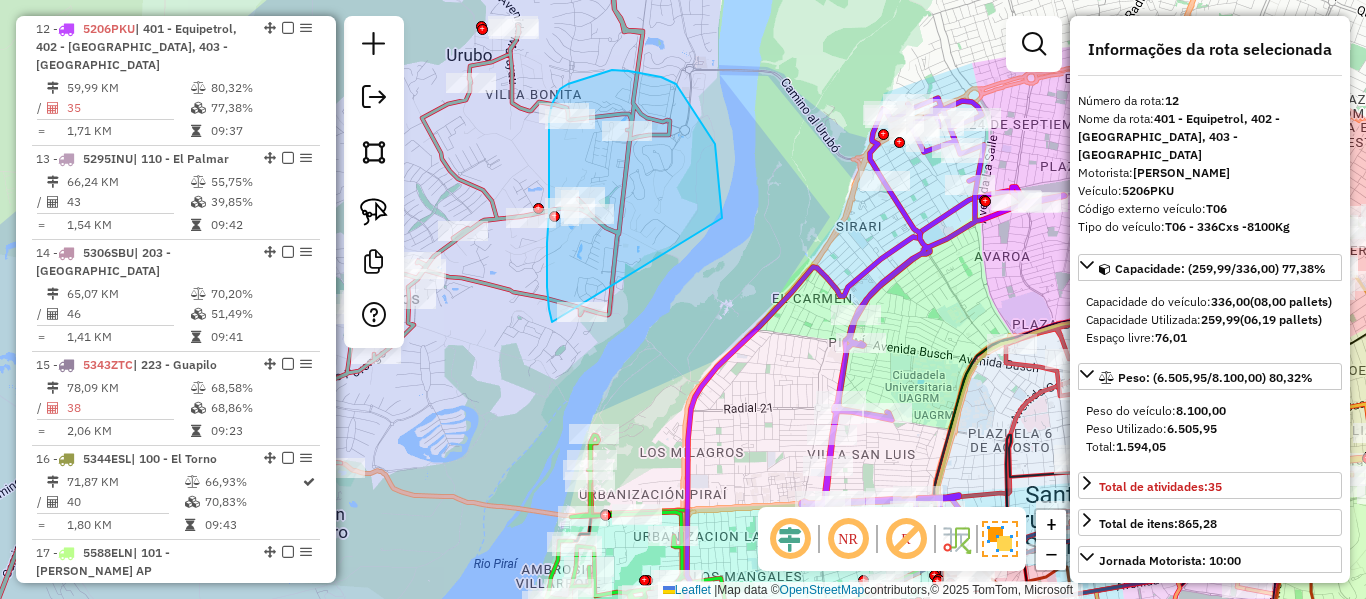drag, startPoint x: 715, startPoint y: 144, endPoint x: 596, endPoint y: 337, distance: 226.73773 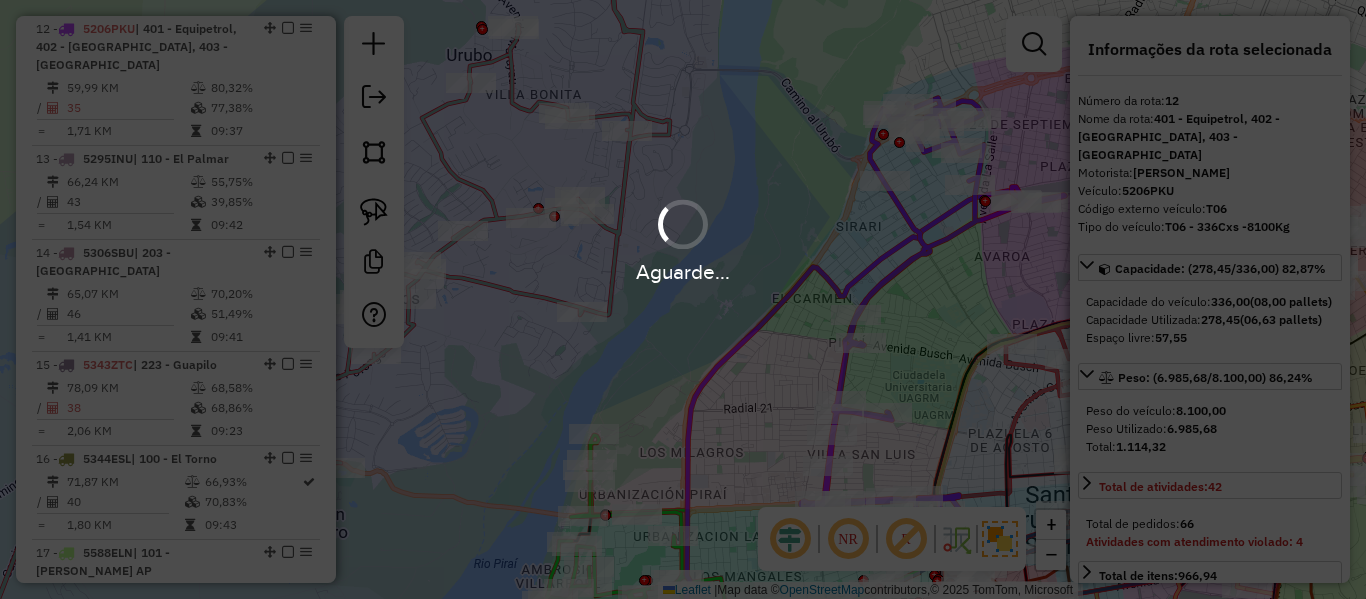 select on "**********" 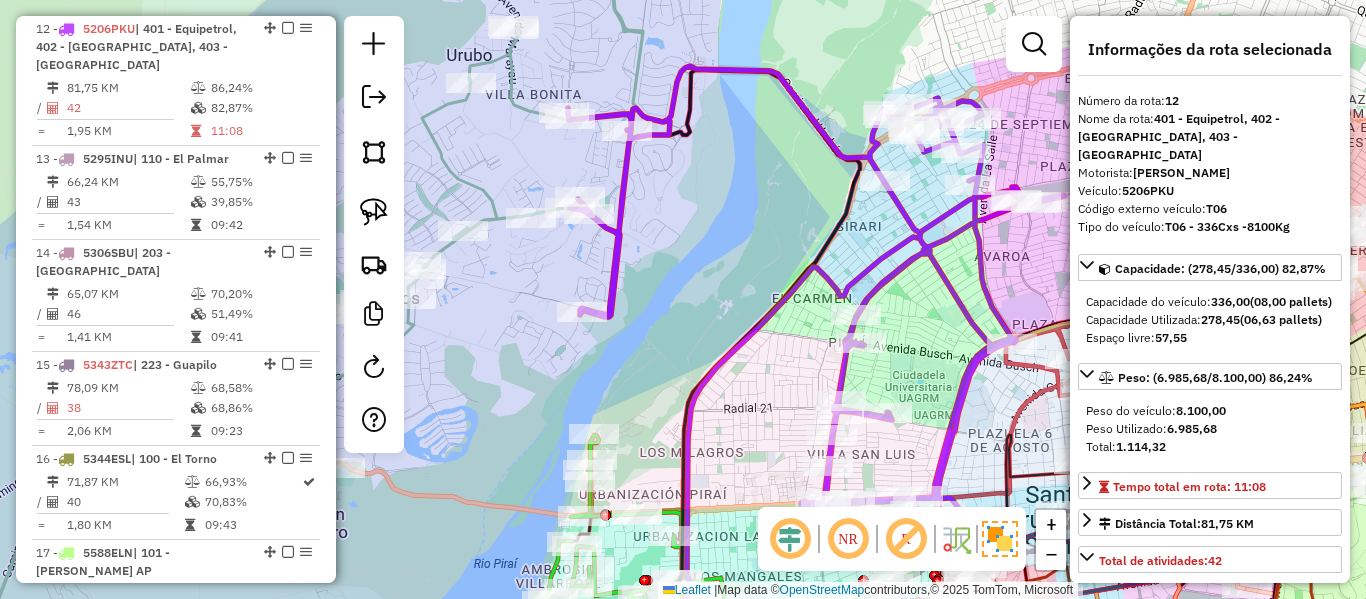 click 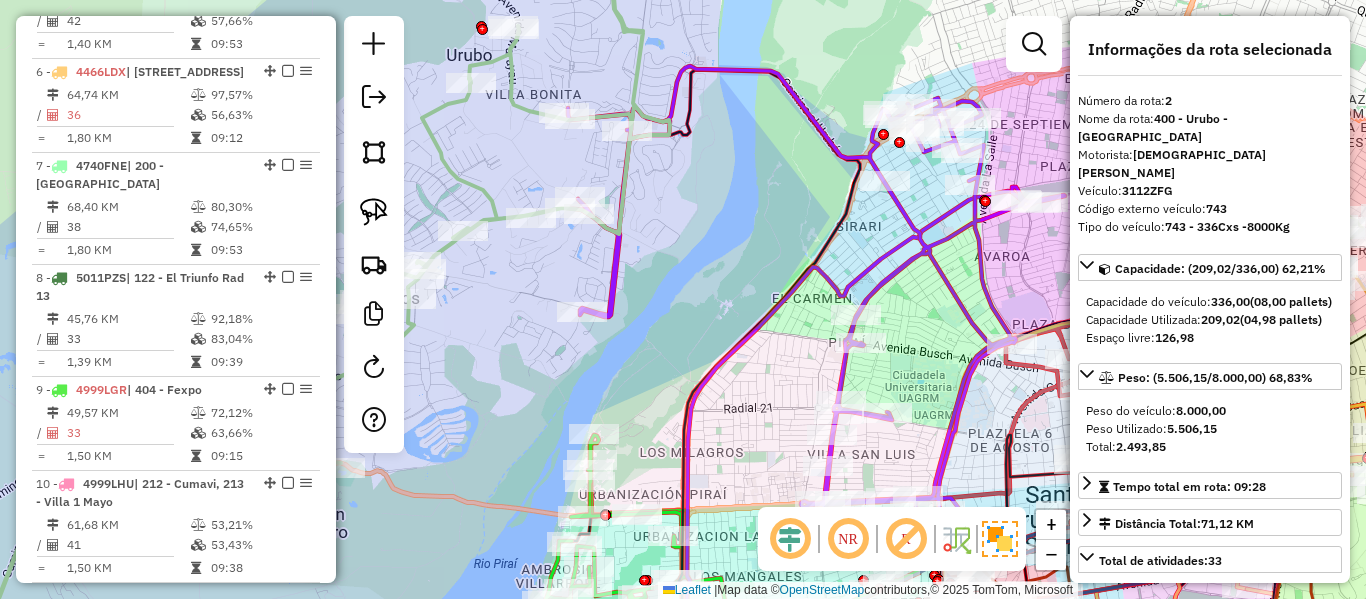 click 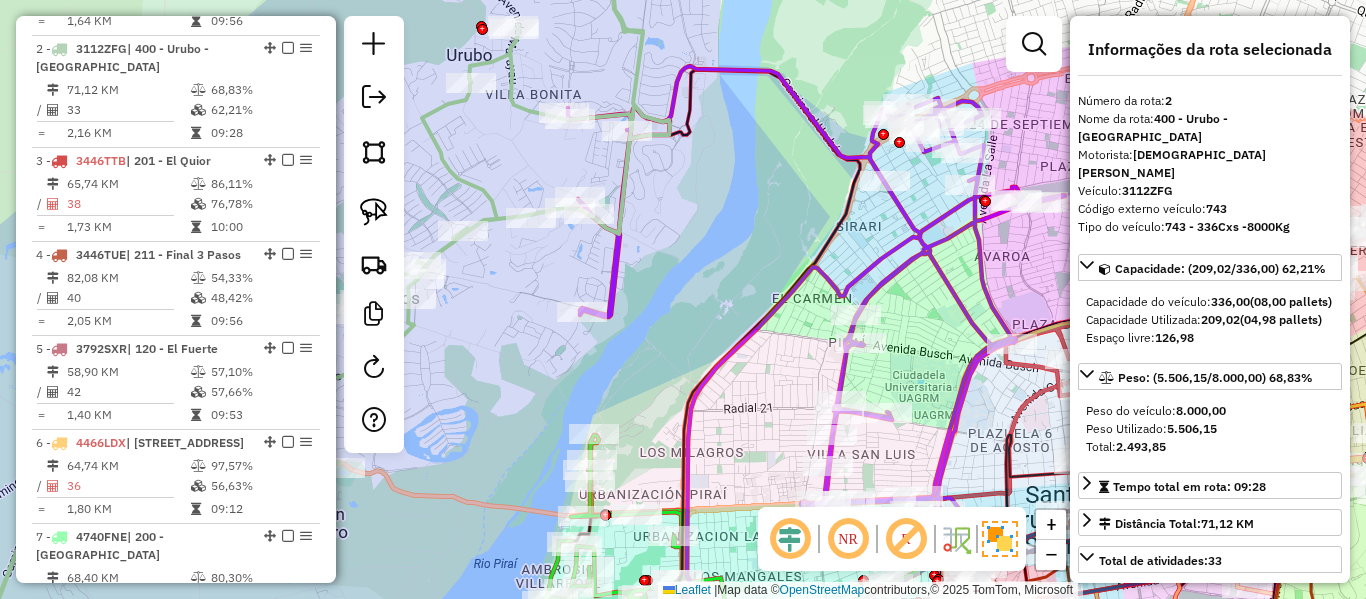 scroll, scrollTop: 875, scrollLeft: 0, axis: vertical 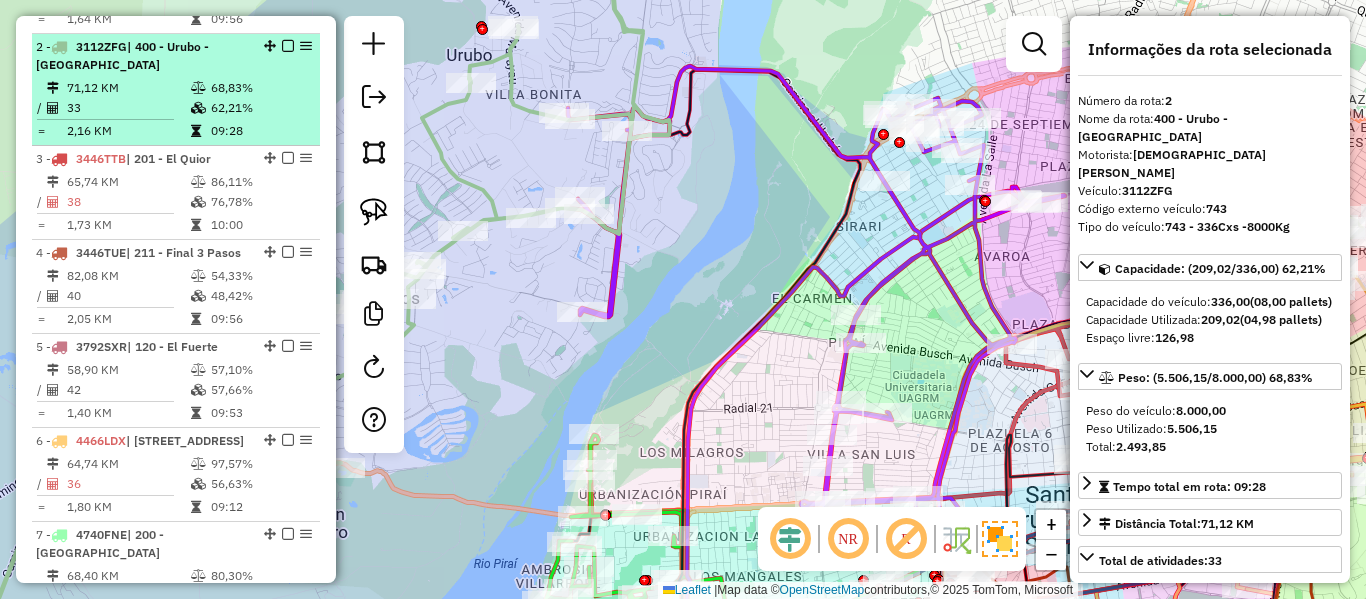 click at bounding box center [282, 46] 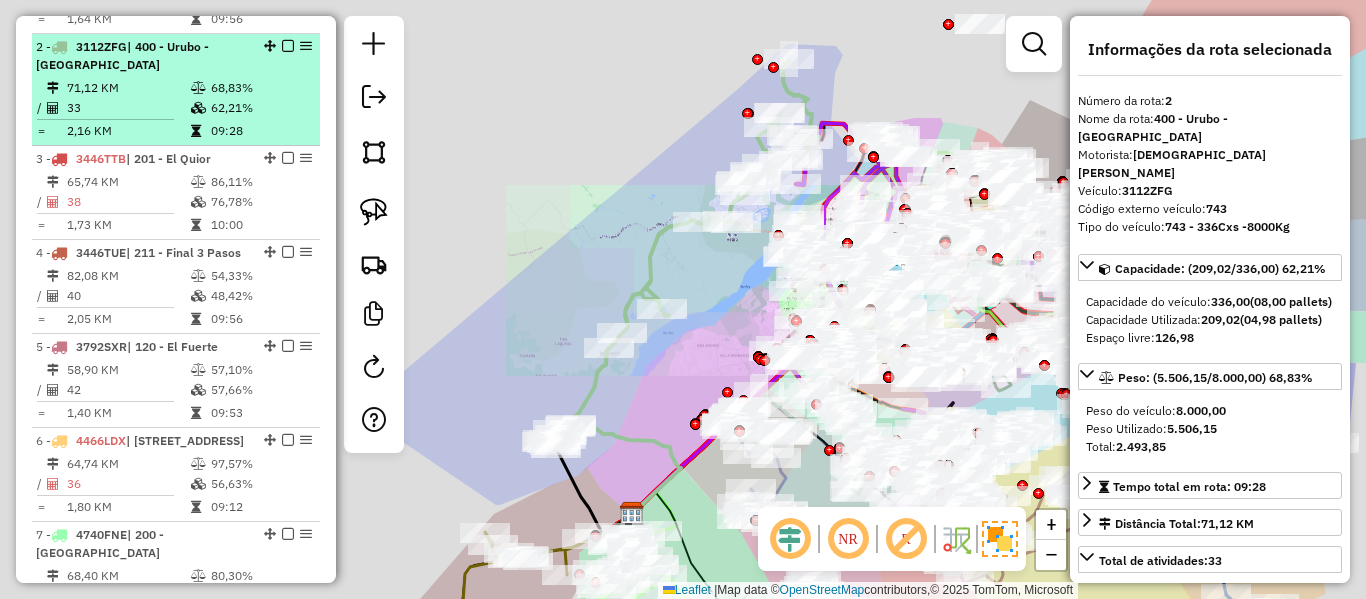 click at bounding box center [288, 46] 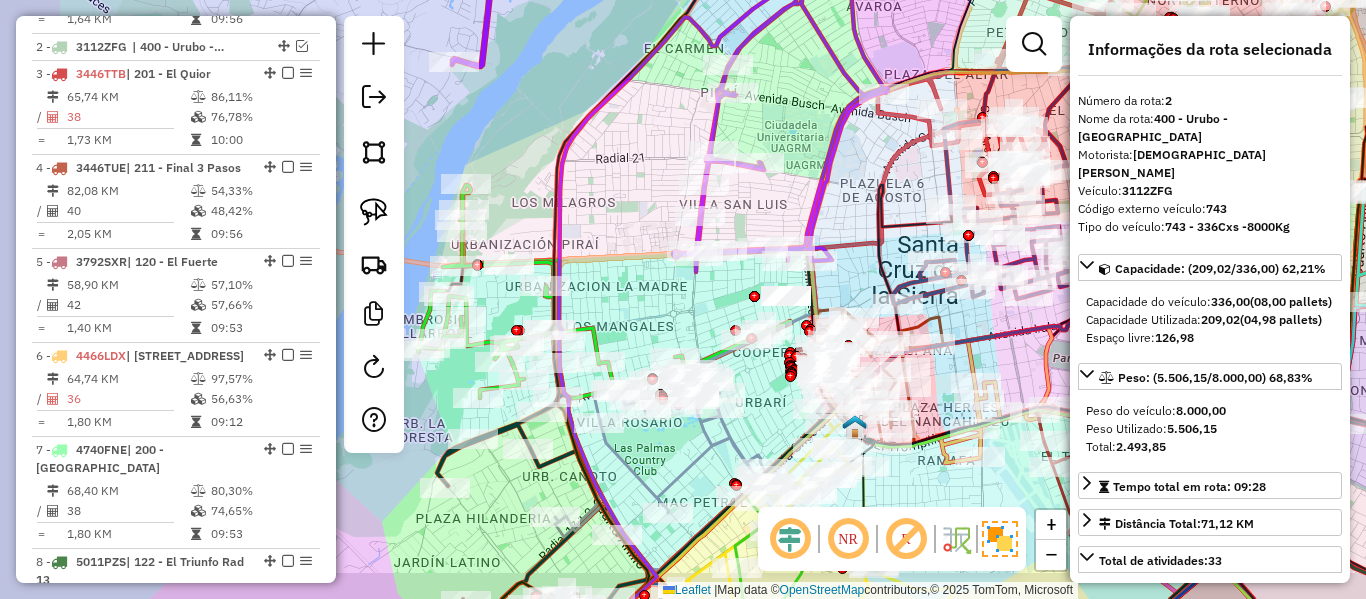 drag, startPoint x: 545, startPoint y: 301, endPoint x: 655, endPoint y: 329, distance: 113.507706 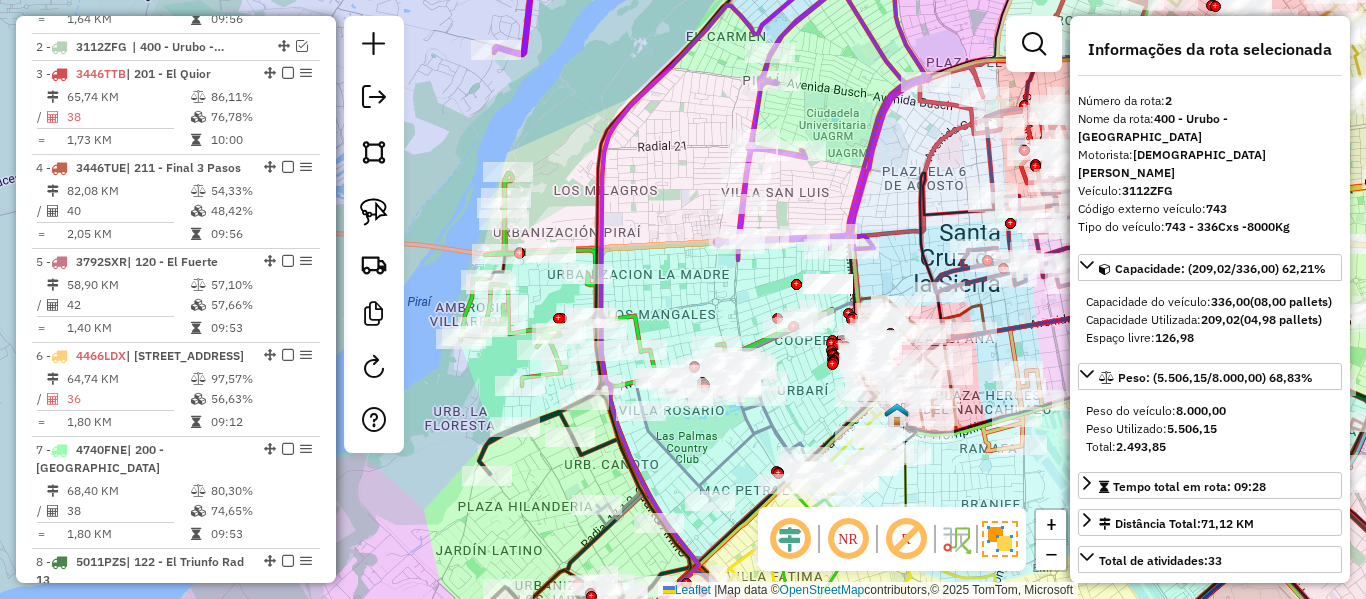 click 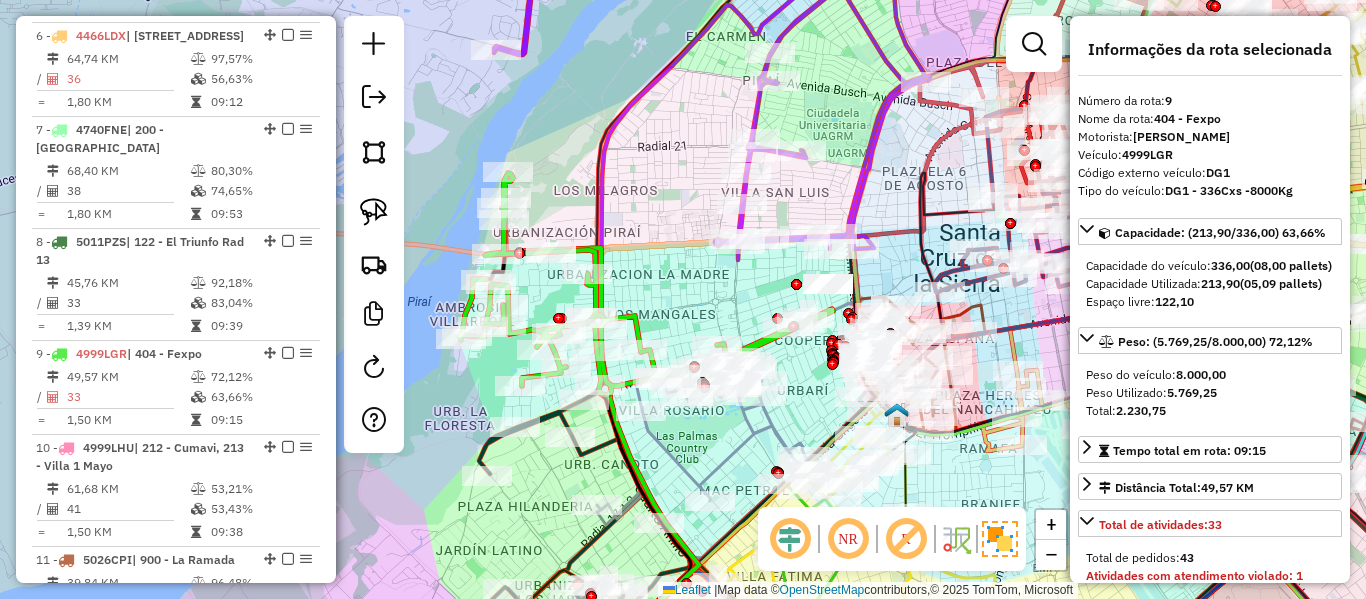 scroll, scrollTop: 1520, scrollLeft: 0, axis: vertical 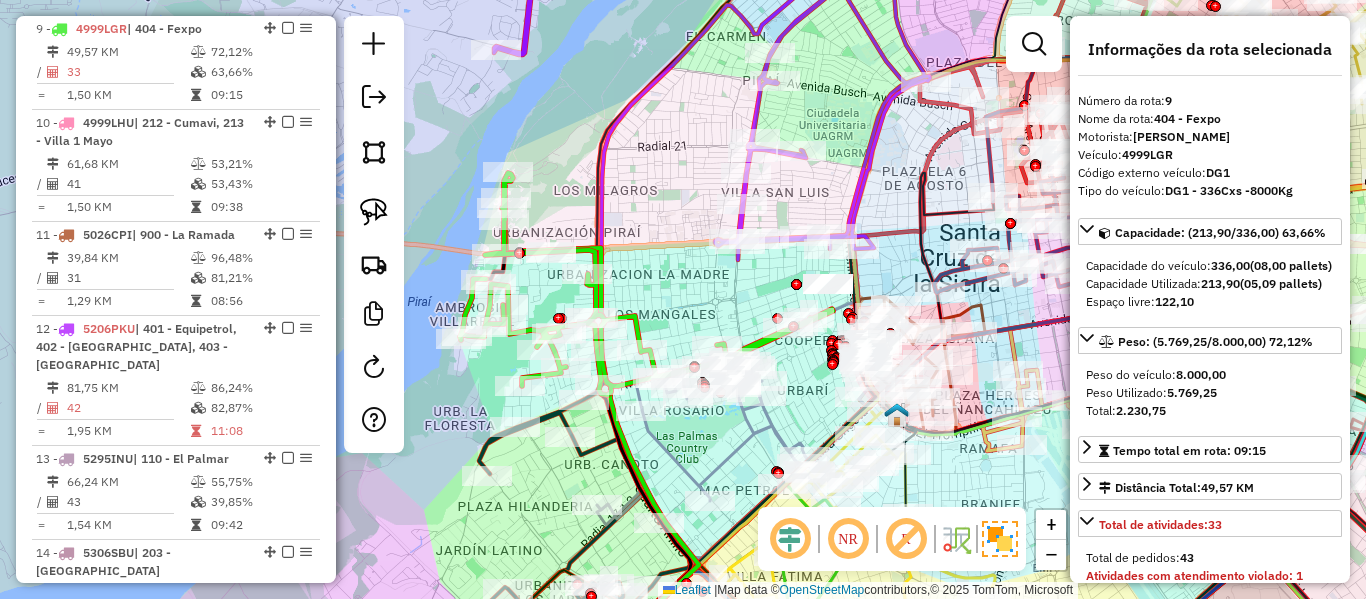 click on "Janela de atendimento Grade de atendimento Capacidade Transportadoras Veículos Cliente Pedidos  Rotas Selecione os dias de semana para filtrar as janelas de atendimento  Seg   Ter   Qua   Qui   Sex   Sáb   Dom  Informe o período da janela de atendimento: De: Até:  Filtrar exatamente a janela do cliente  Considerar janela de atendimento padrão  Selecione os dias de semana para filtrar as grades de atendimento  Seg   Ter   Qua   Qui   Sex   Sáb   Dom   Considerar clientes sem dia de atendimento cadastrado  Clientes fora do dia de atendimento selecionado Filtrar as atividades entre os valores definidos abaixo:  Peso mínimo:   Peso máximo:   Cubagem mínima:   Cubagem máxima:   De:   Até:  Filtrar as atividades entre o tempo de atendimento definido abaixo:  De:   Até:   Considerar capacidade total dos clientes não roteirizados Transportadora: Selecione um ou mais itens Tipo de veículo: Selecione um ou mais itens Veículo: Selecione um ou mais itens Motorista: Selecione um ou mais itens Nome: Rótulo:" 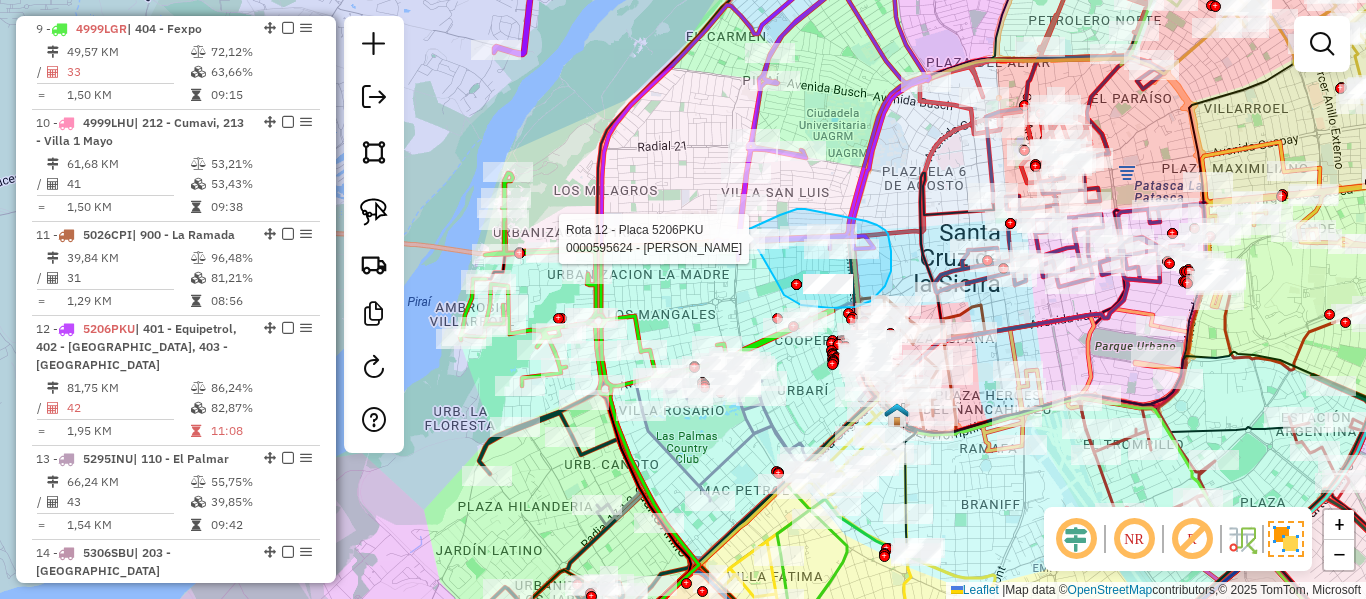 drag, startPoint x: 777, startPoint y: 282, endPoint x: 702, endPoint y: 258, distance: 78.74643 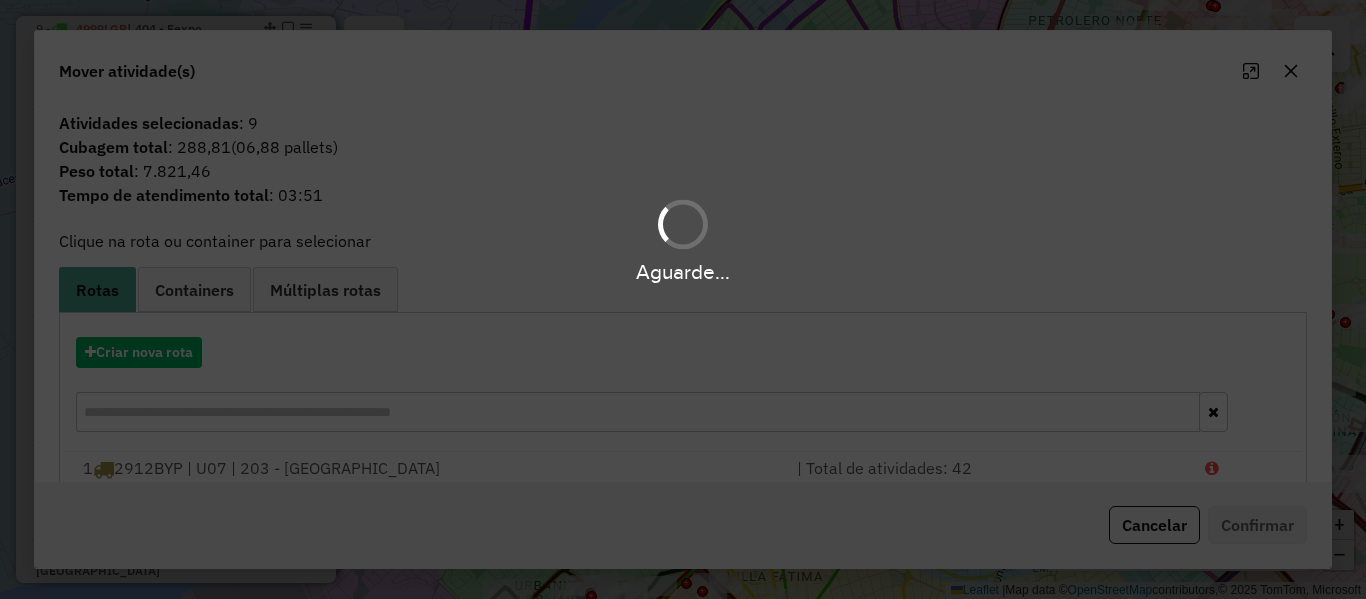 click on "Aguarde..." at bounding box center [683, 299] 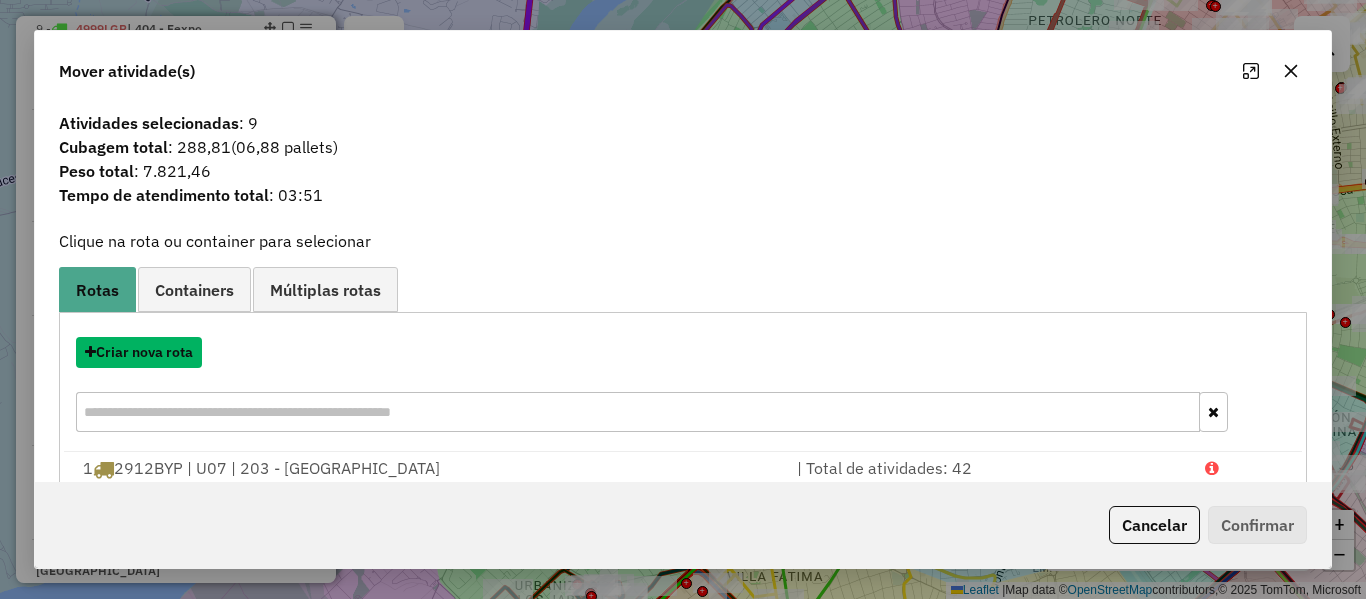 click on "Criar nova rota" at bounding box center [139, 352] 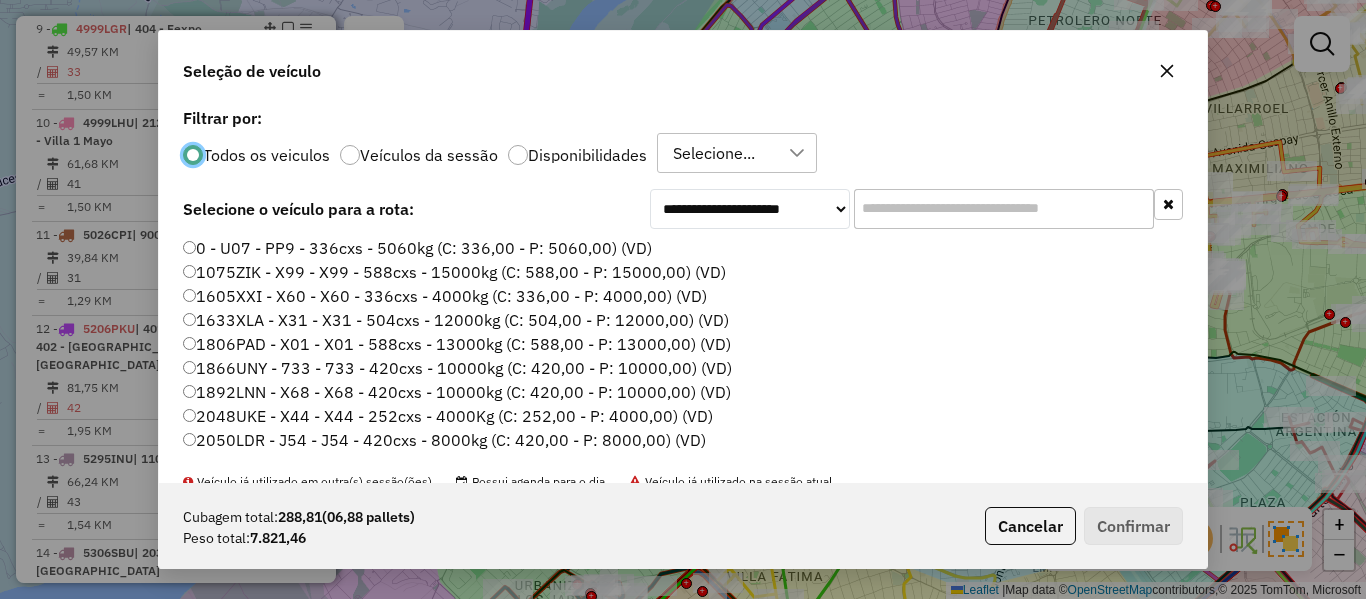 scroll, scrollTop: 11, scrollLeft: 6, axis: both 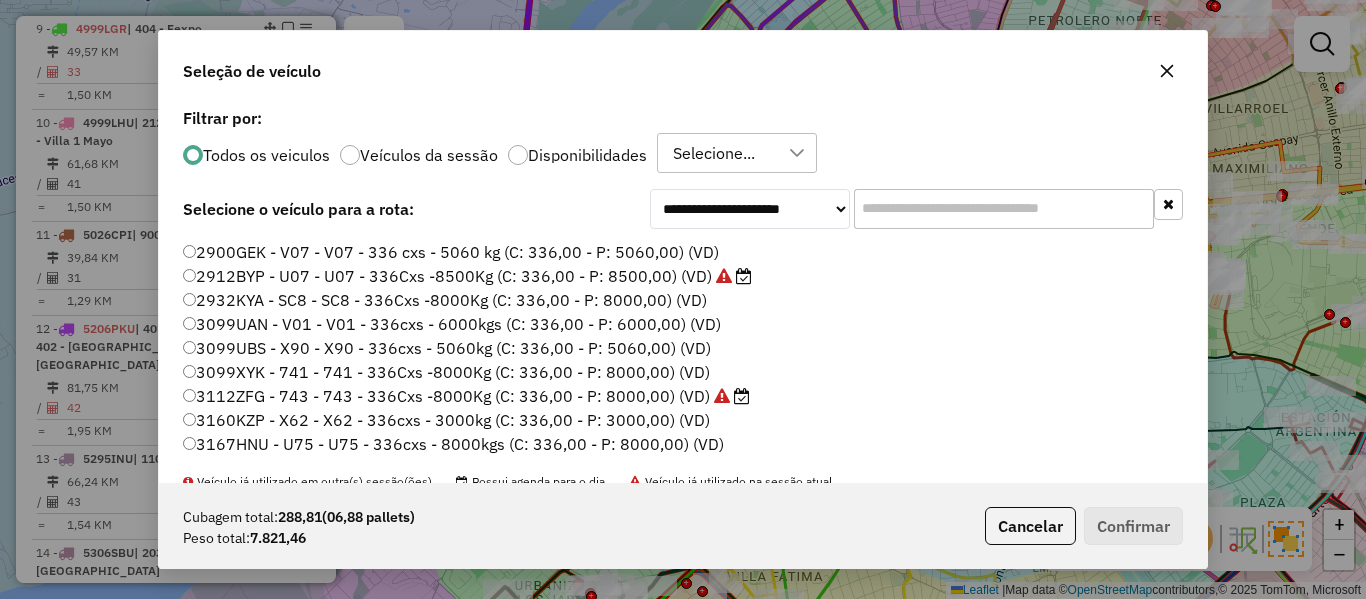 click on "Disponibilidades" 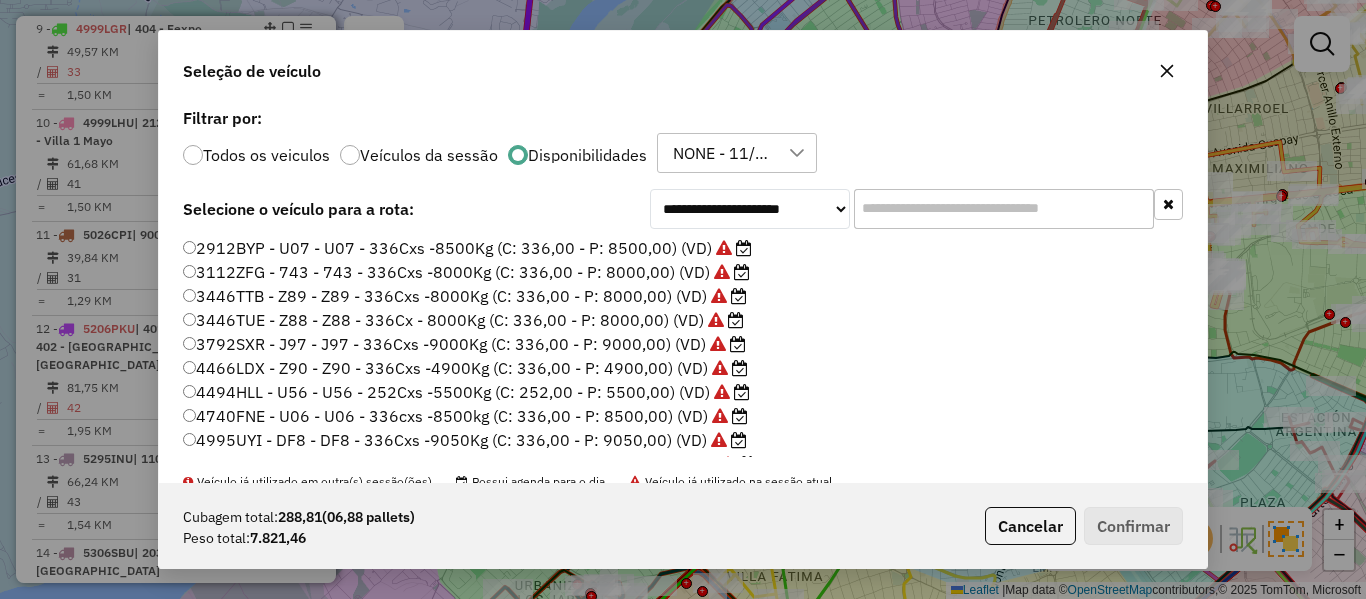 scroll, scrollTop: 300, scrollLeft: 0, axis: vertical 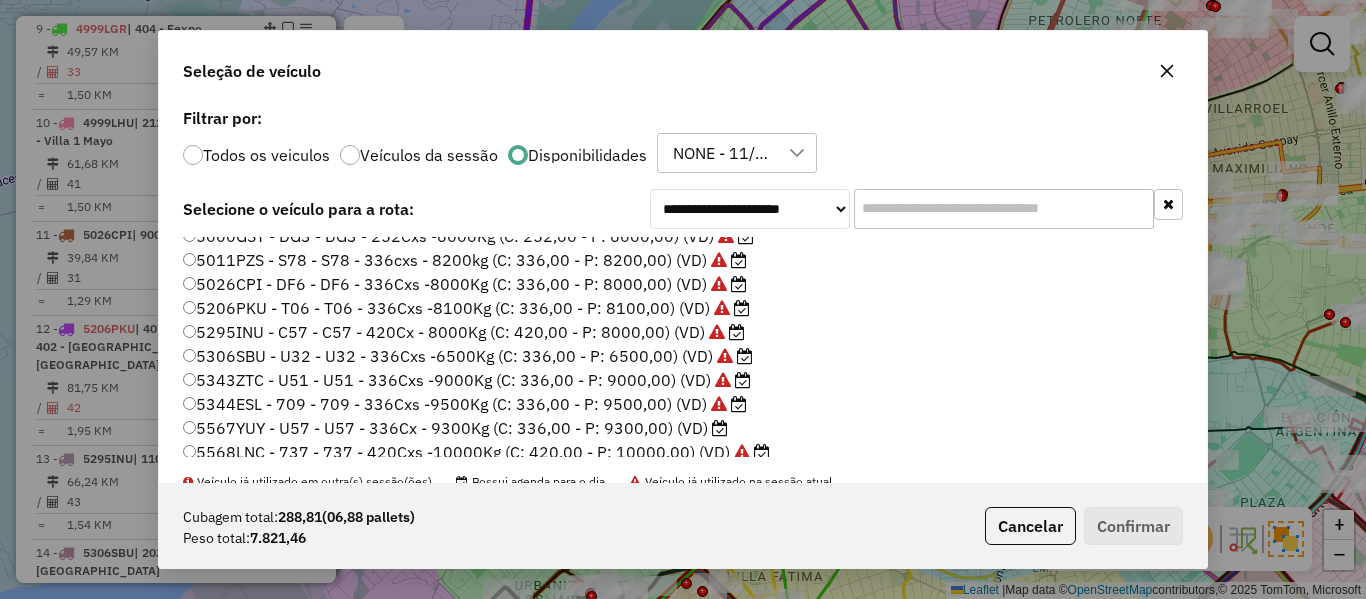 click on "5567YUY - U57 - U57 - 336Cx - 9300Kg (C: 336,00 - P: 9300,00) (VD)" 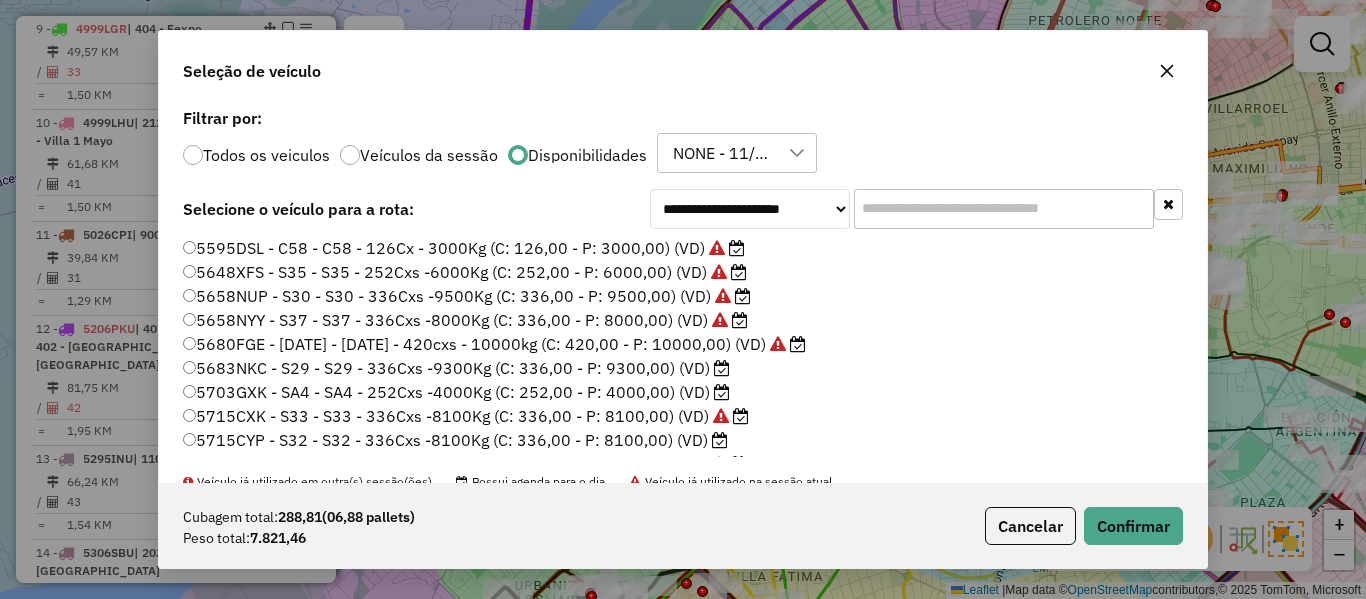 scroll, scrollTop: 700, scrollLeft: 0, axis: vertical 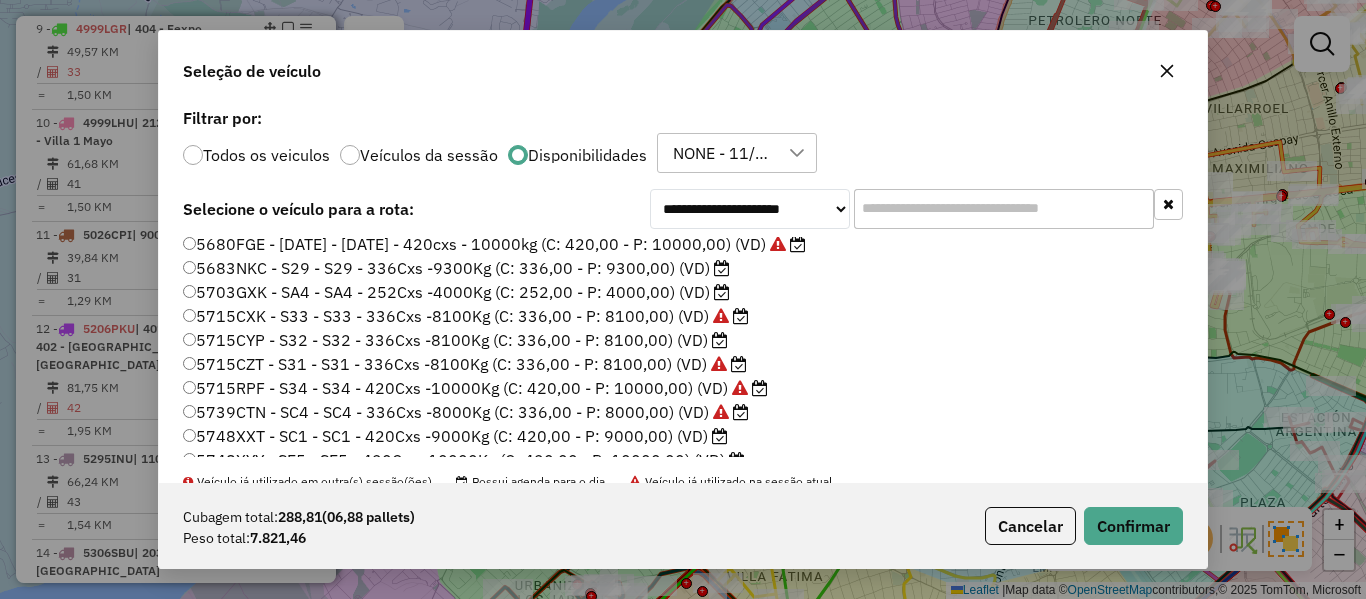 click on "5715CYP - S32 - S32 - 336Cxs -8100Kg (C: 336,00 - P: 8100,00) (VD)" 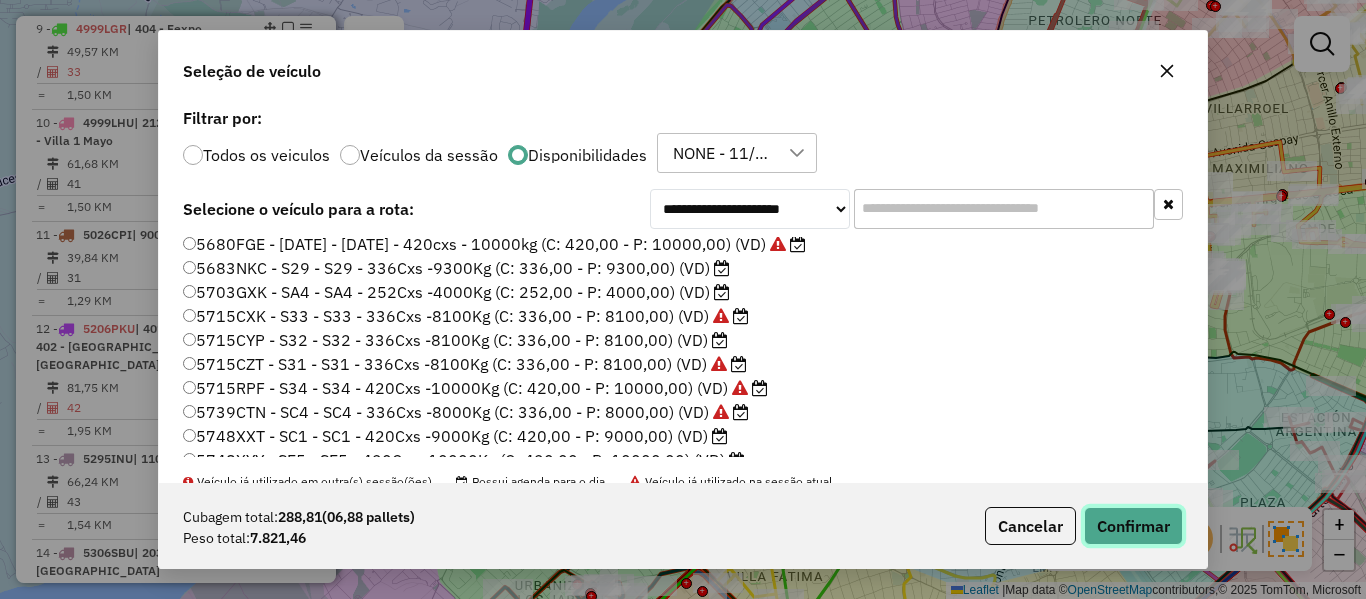 click on "Confirmar" 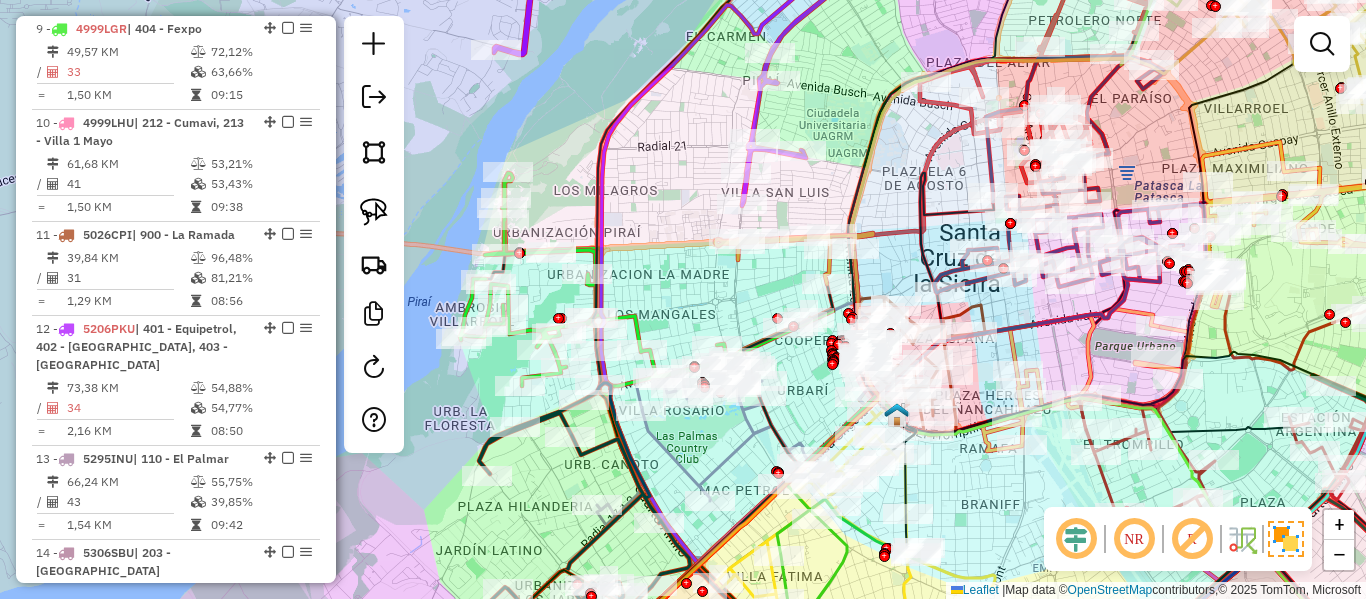 click 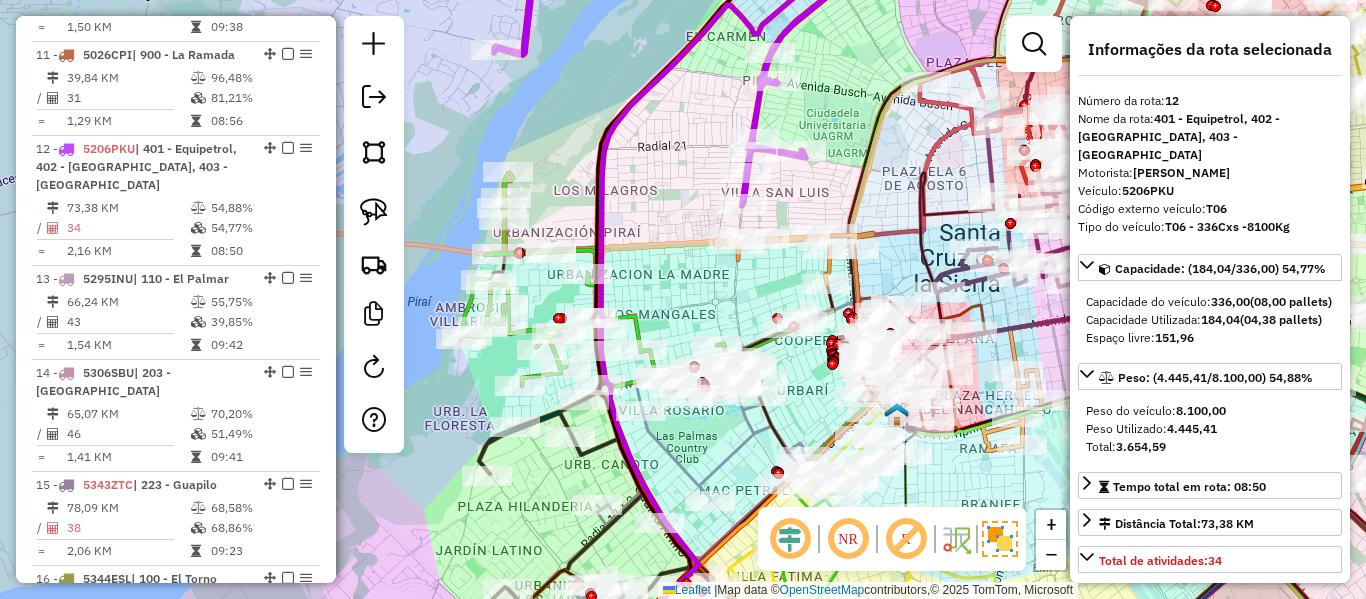 scroll, scrollTop: 1820, scrollLeft: 0, axis: vertical 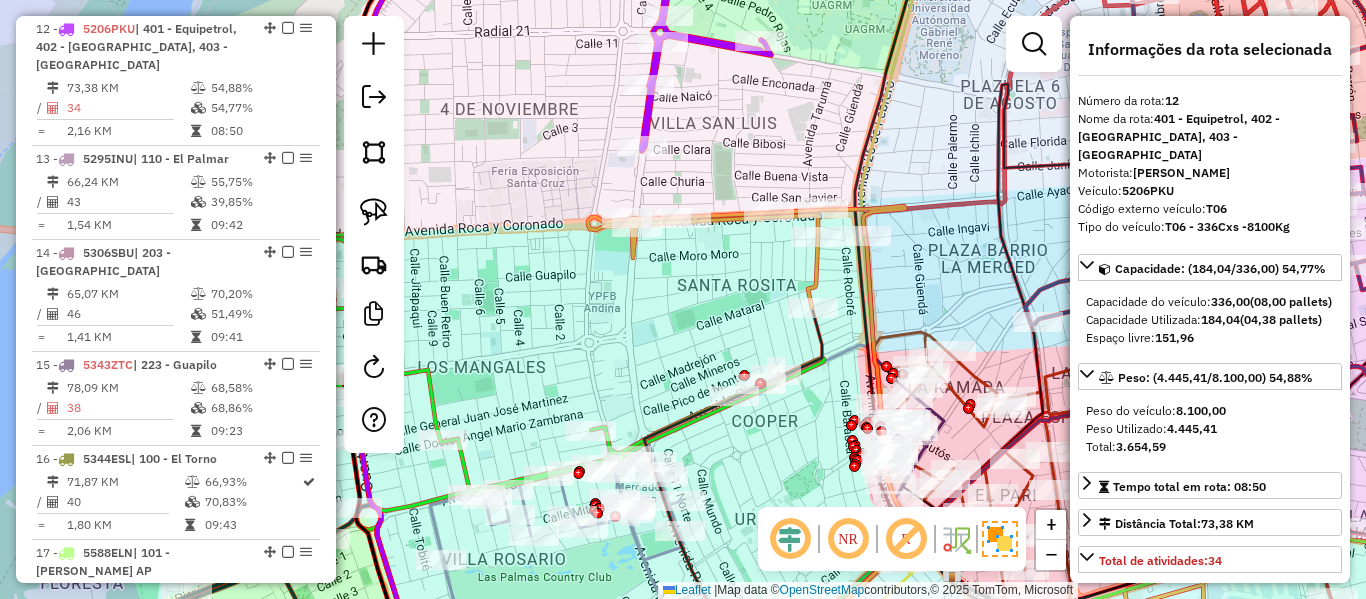 click 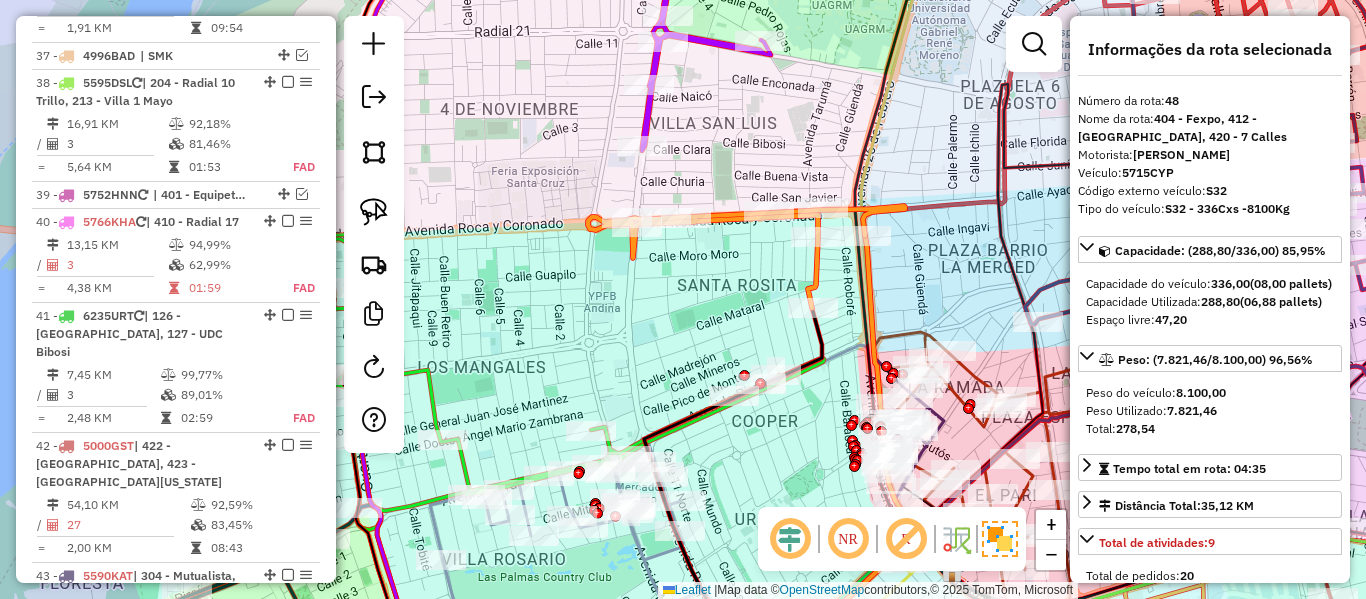 scroll, scrollTop: 5507, scrollLeft: 0, axis: vertical 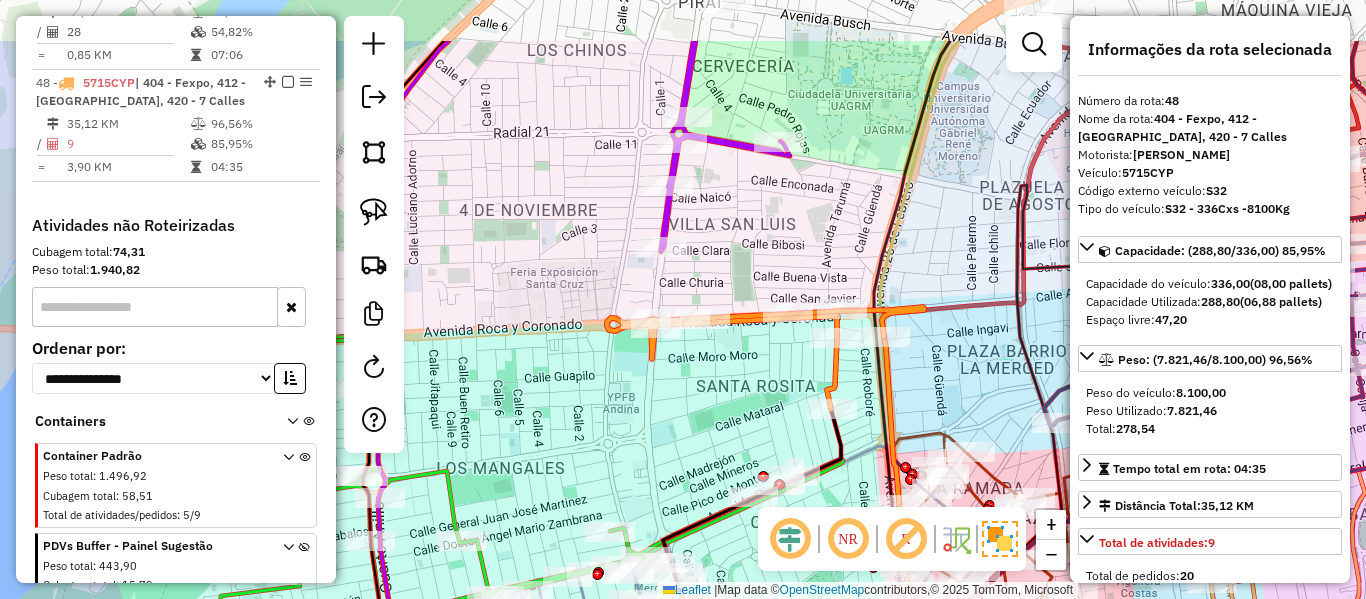 drag, startPoint x: 766, startPoint y: 128, endPoint x: 742, endPoint y: 155, distance: 36.124783 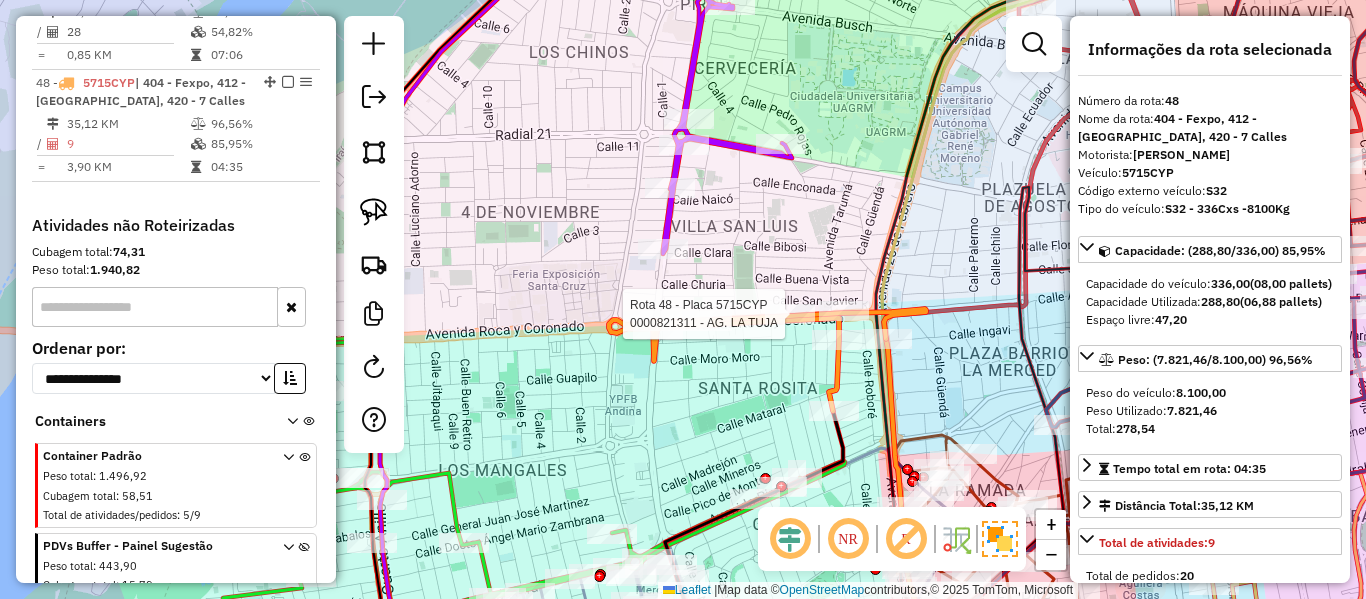 click 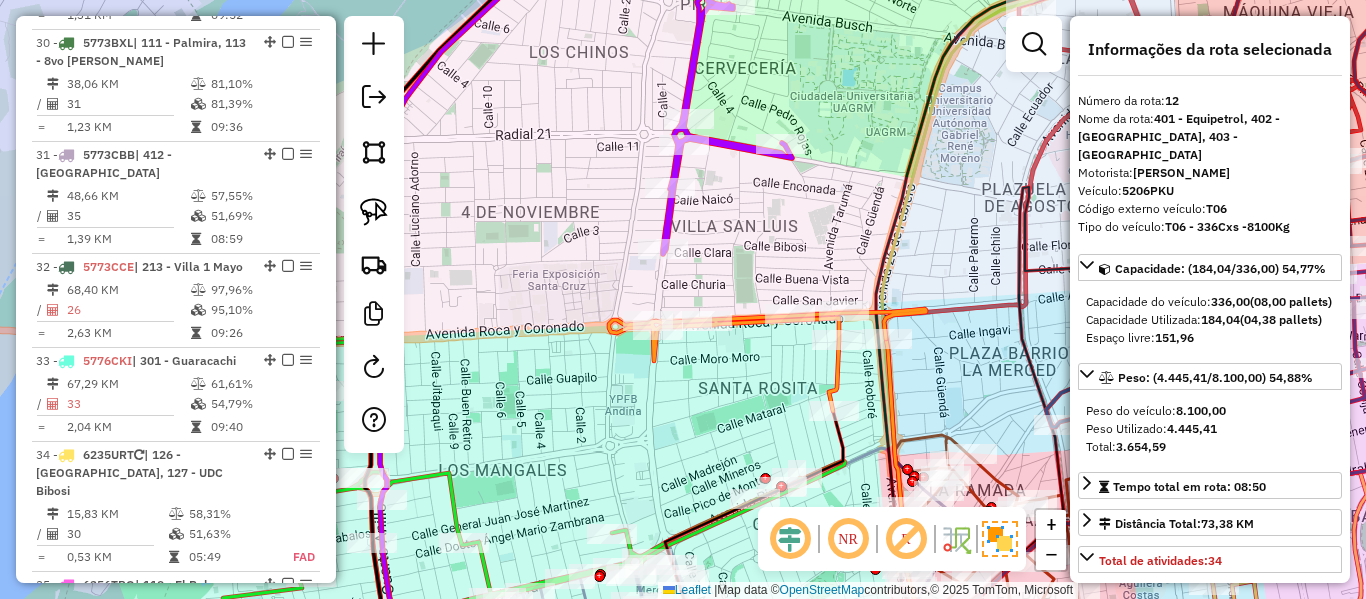 scroll, scrollTop: 1820, scrollLeft: 0, axis: vertical 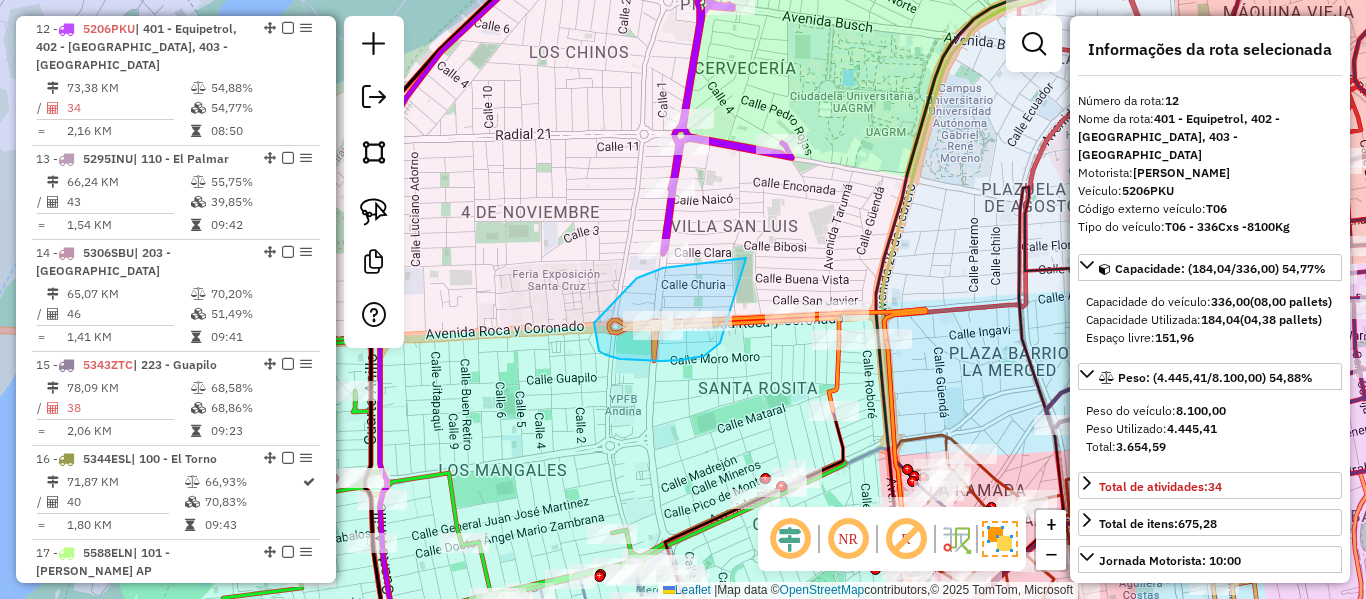 drag, startPoint x: 663, startPoint y: 268, endPoint x: 720, endPoint y: 343, distance: 94.20191 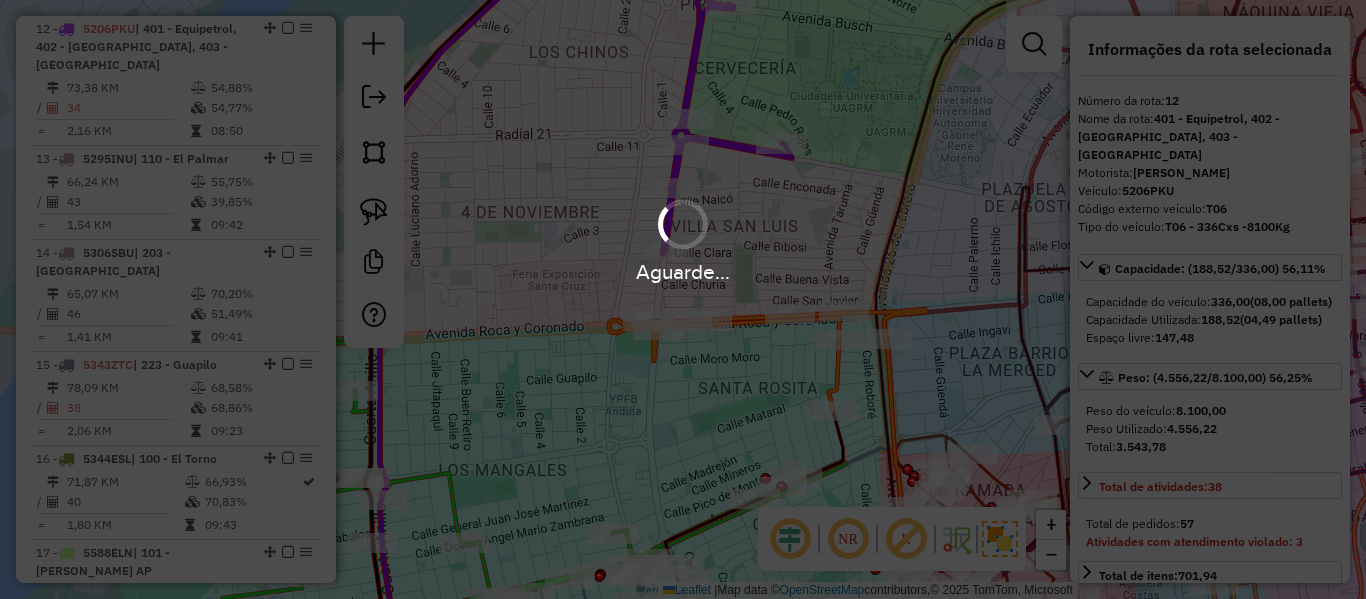 select on "**********" 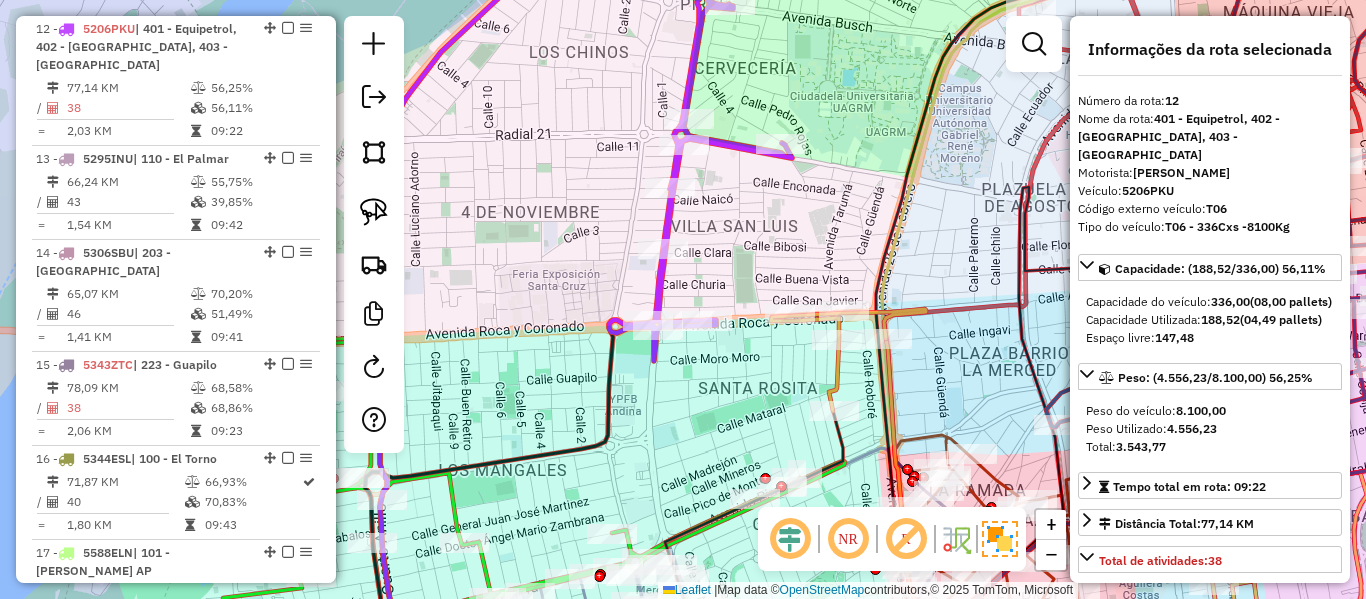 click 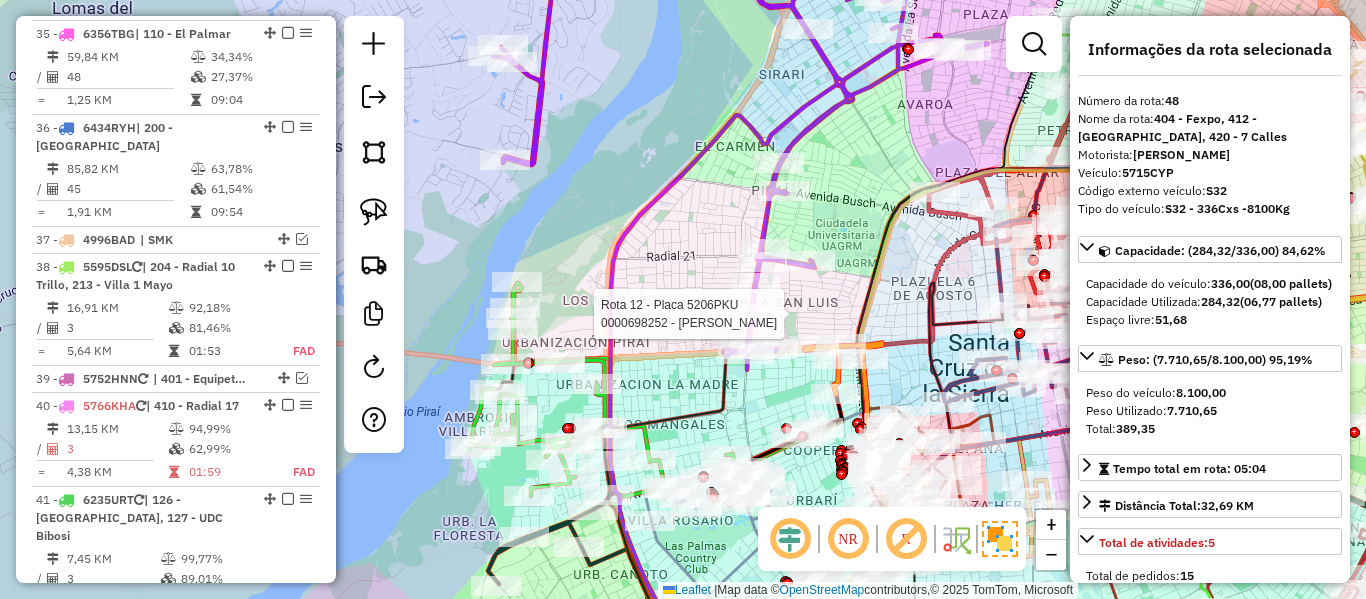 scroll, scrollTop: 5507, scrollLeft: 0, axis: vertical 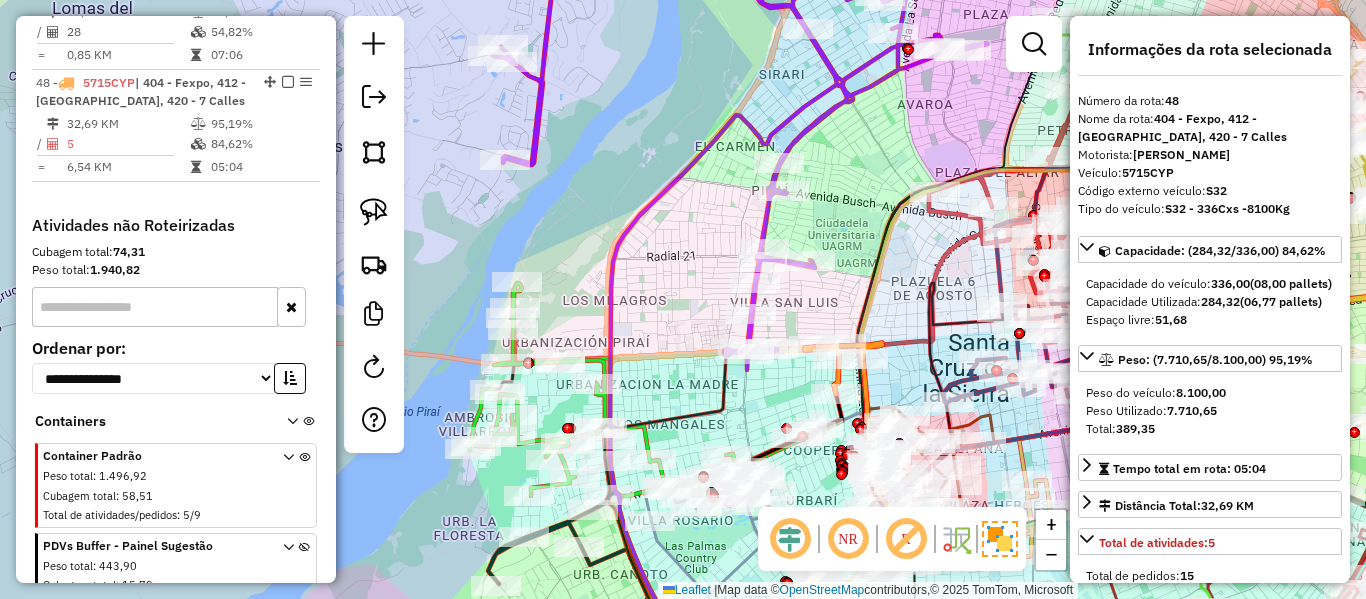 click 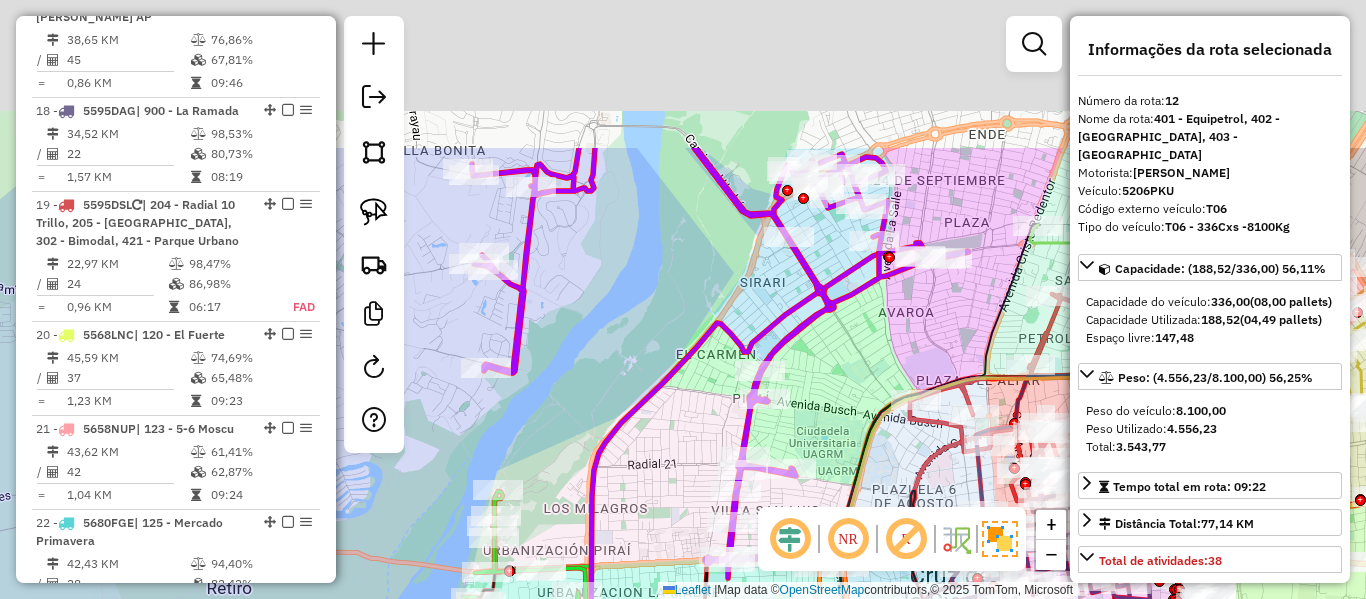 scroll, scrollTop: 1820, scrollLeft: 0, axis: vertical 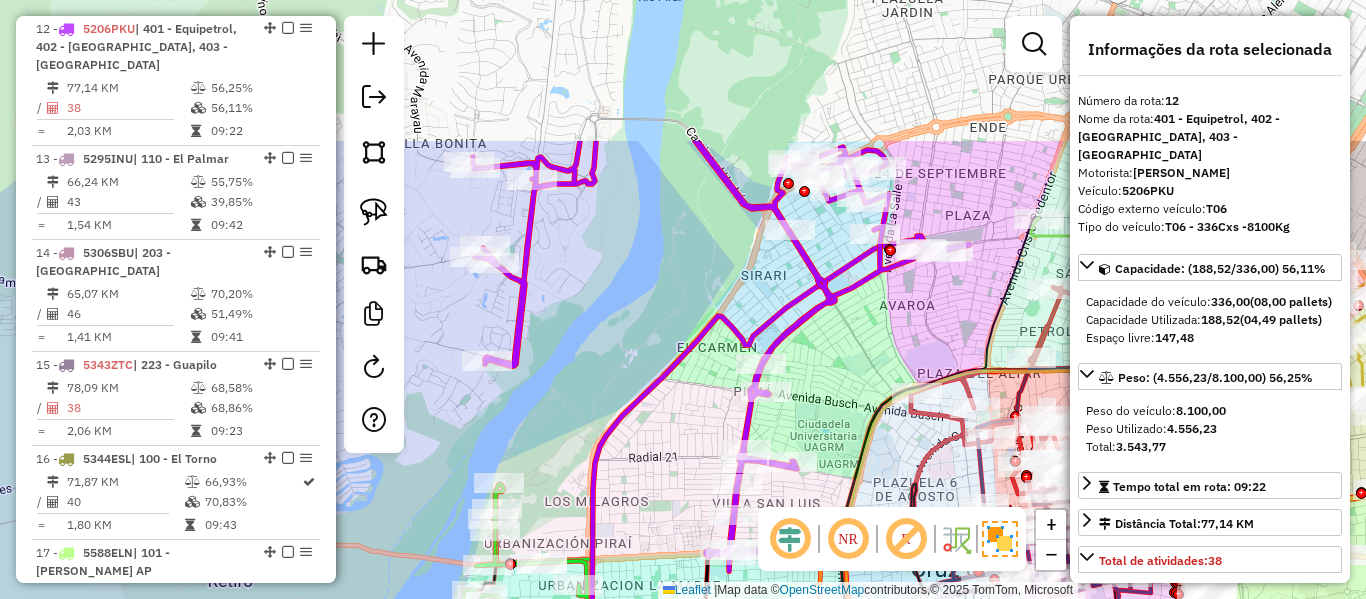 drag, startPoint x: 840, startPoint y: 173, endPoint x: 829, endPoint y: 210, distance: 38.600517 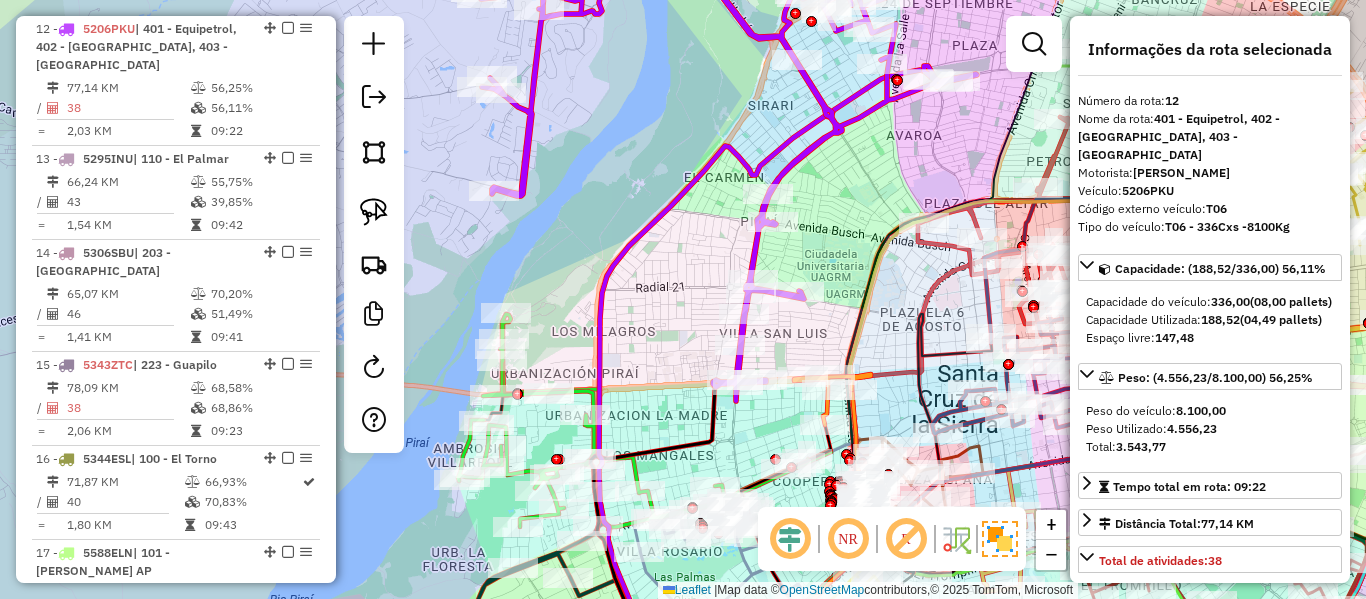 drag, startPoint x: 660, startPoint y: 358, endPoint x: 675, endPoint y: 215, distance: 143.78456 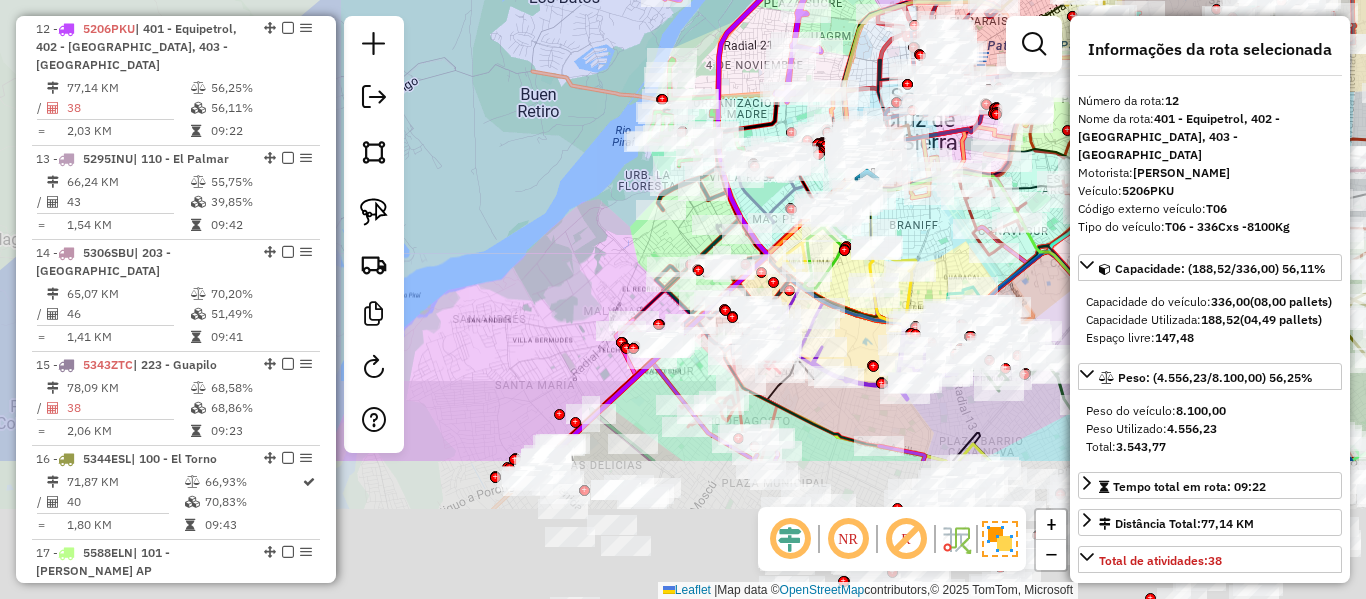 drag, startPoint x: 562, startPoint y: 360, endPoint x: 642, endPoint y: 160, distance: 215.40659 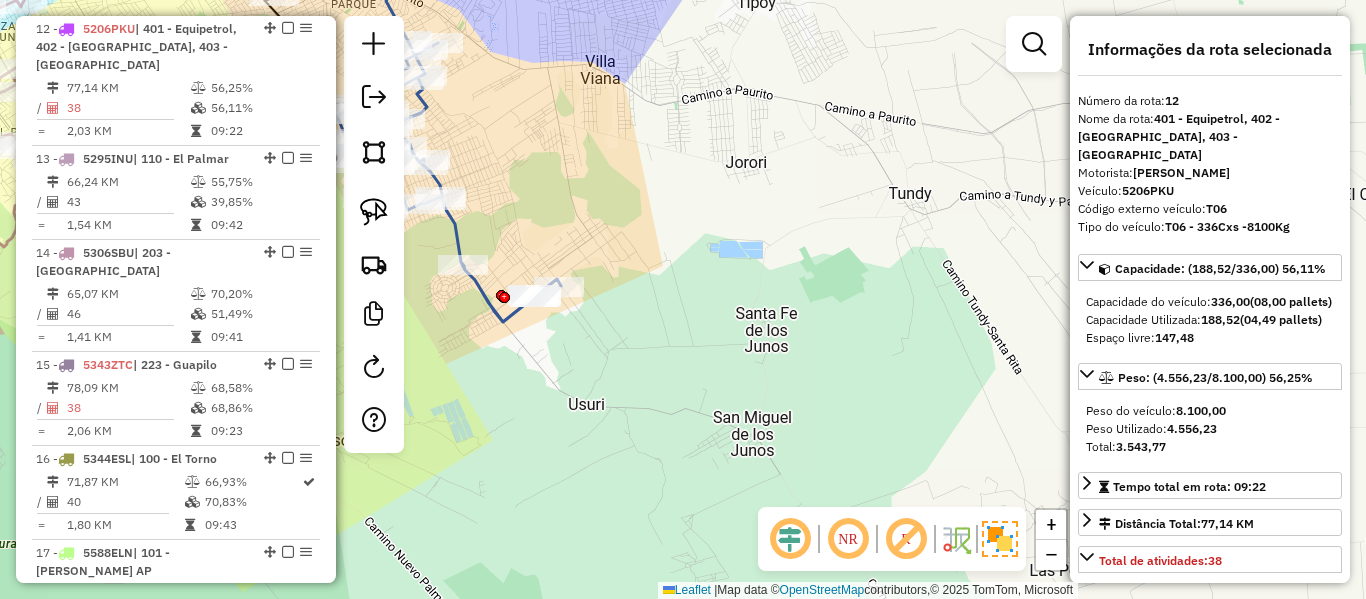 click 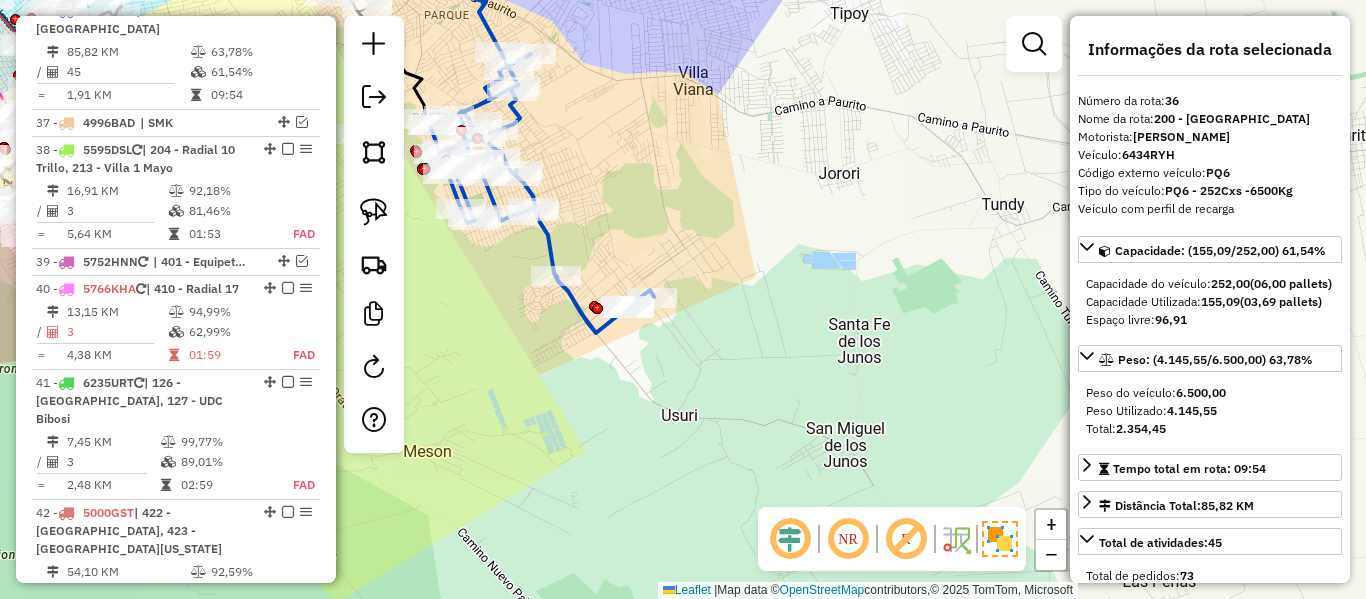 drag, startPoint x: 492, startPoint y: 344, endPoint x: 604, endPoint y: 332, distance: 112.64102 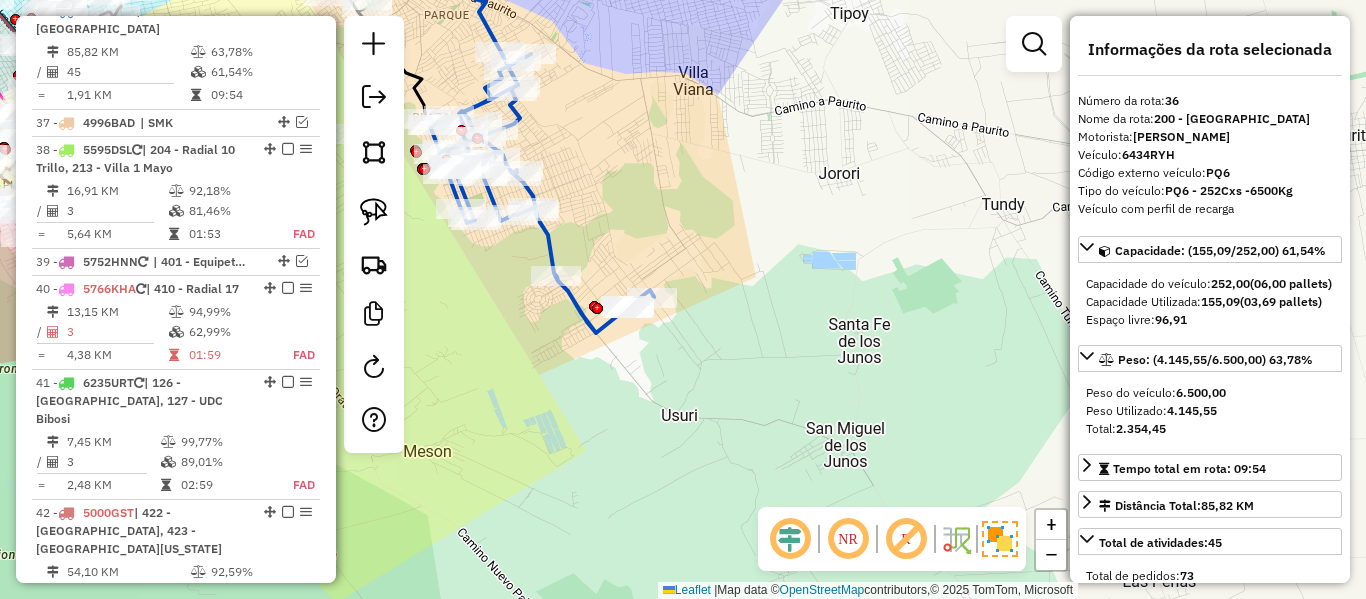 click on "Janela de atendimento Grade de atendimento Capacidade Transportadoras Veículos Cliente Pedidos  Rotas Selecione os dias de semana para filtrar as janelas de atendimento  Seg   Ter   Qua   Qui   Sex   Sáb   Dom  Informe o período da janela de atendimento: De: Até:  Filtrar exatamente a janela do cliente  Considerar janela de atendimento padrão  Selecione os dias de semana para filtrar as grades de atendimento  Seg   Ter   Qua   Qui   Sex   Sáb   Dom   Considerar clientes sem dia de atendimento cadastrado  Clientes fora do dia de atendimento selecionado Filtrar as atividades entre os valores definidos abaixo:  Peso mínimo:   Peso máximo:   Cubagem mínima:   Cubagem máxima:   De:   Até:  Filtrar as atividades entre o tempo de atendimento definido abaixo:  De:   Até:   Considerar capacidade total dos clientes não roteirizados Transportadora: Selecione um ou mais itens Tipo de veículo: Selecione um ou mais itens Veículo: Selecione um ou mais itens Motorista: Selecione um ou mais itens Nome: Rótulo:" 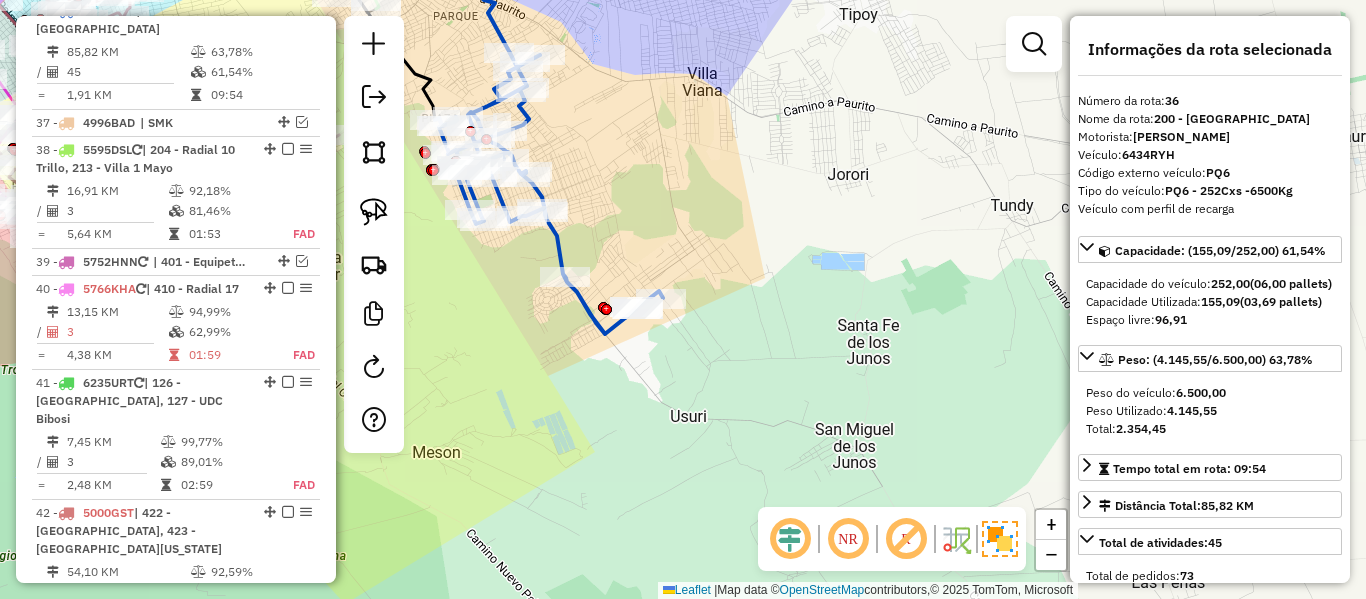 scroll, scrollTop: 4333, scrollLeft: 0, axis: vertical 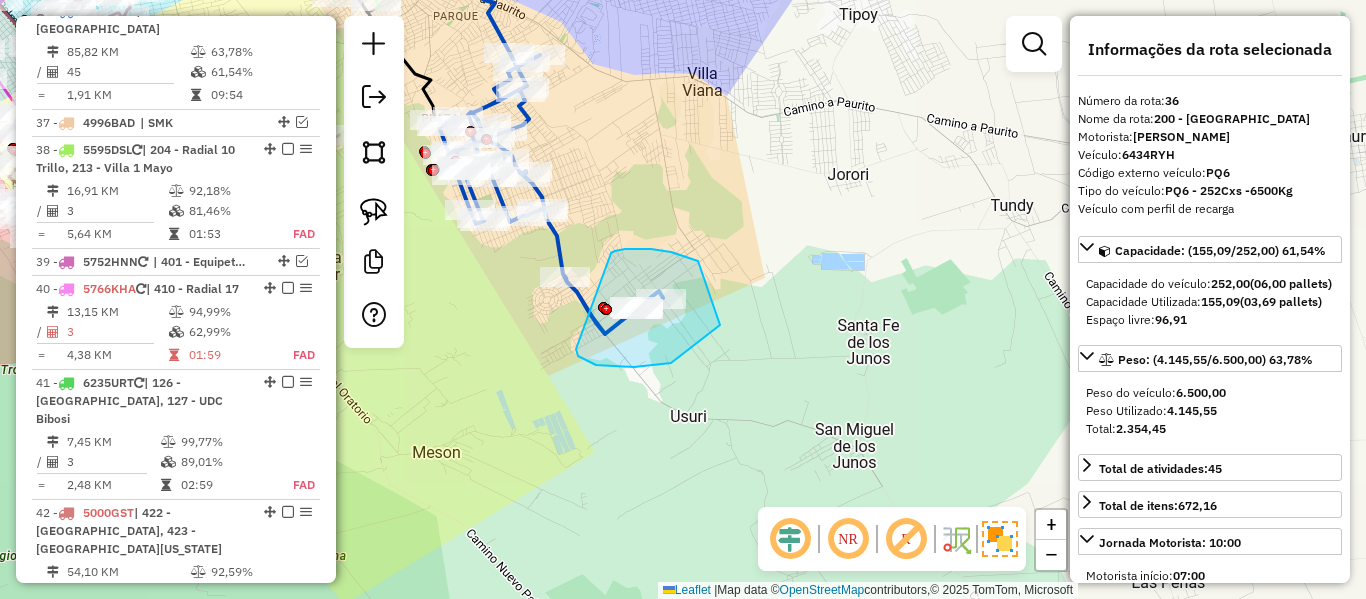 drag, startPoint x: 578, startPoint y: 356, endPoint x: 610, endPoint y: 256, distance: 104.99524 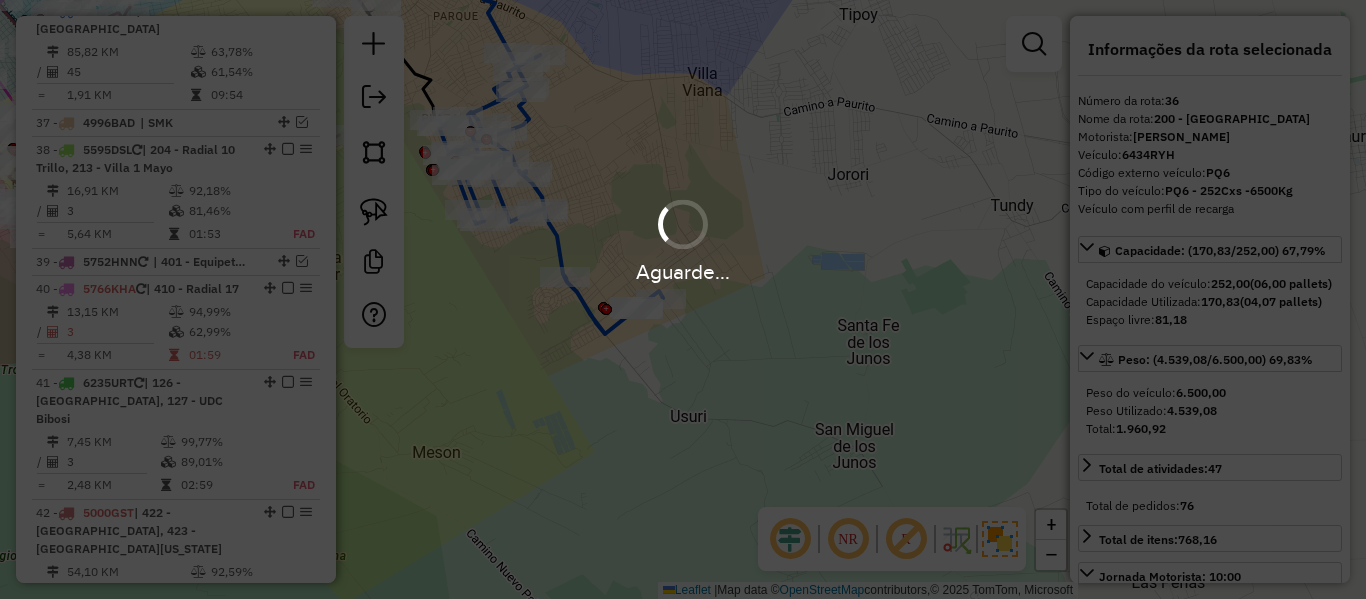 select on "**********" 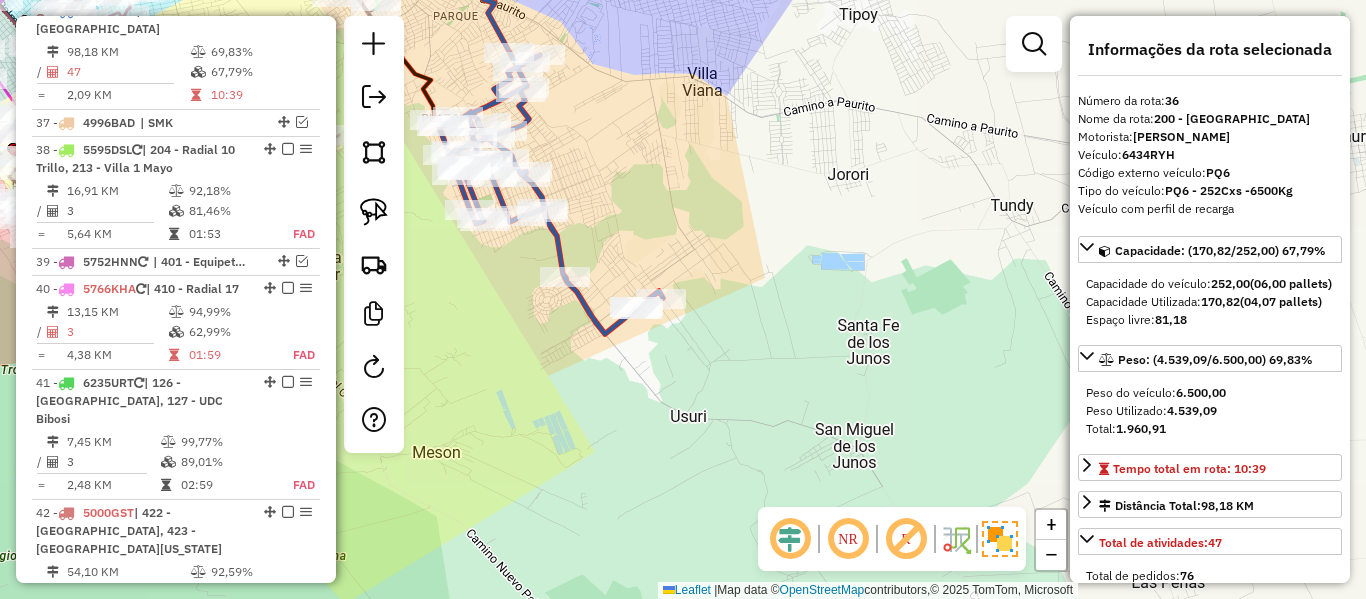 click on "Janela de atendimento Grade de atendimento Capacidade Transportadoras Veículos Cliente Pedidos  Rotas Selecione os dias de semana para filtrar as janelas de atendimento  Seg   Ter   Qua   Qui   Sex   Sáb   Dom  Informe o período da janela de atendimento: De: Até:  Filtrar exatamente a janela do cliente  Considerar janela de atendimento padrão  Selecione os dias de semana para filtrar as grades de atendimento  Seg   Ter   Qua   Qui   Sex   Sáb   Dom   Considerar clientes sem dia de atendimento cadastrado  Clientes fora do dia de atendimento selecionado Filtrar as atividades entre os valores definidos abaixo:  Peso mínimo:   Peso máximo:   Cubagem mínima:   Cubagem máxima:   De:   Até:  Filtrar as atividades entre o tempo de atendimento definido abaixo:  De:   Até:   Considerar capacidade total dos clientes não roteirizados Transportadora: Selecione um ou mais itens Tipo de veículo: Selecione um ou mais itens Veículo: Selecione um ou mais itens Motorista: Selecione um ou mais itens Nome: Rótulo:" 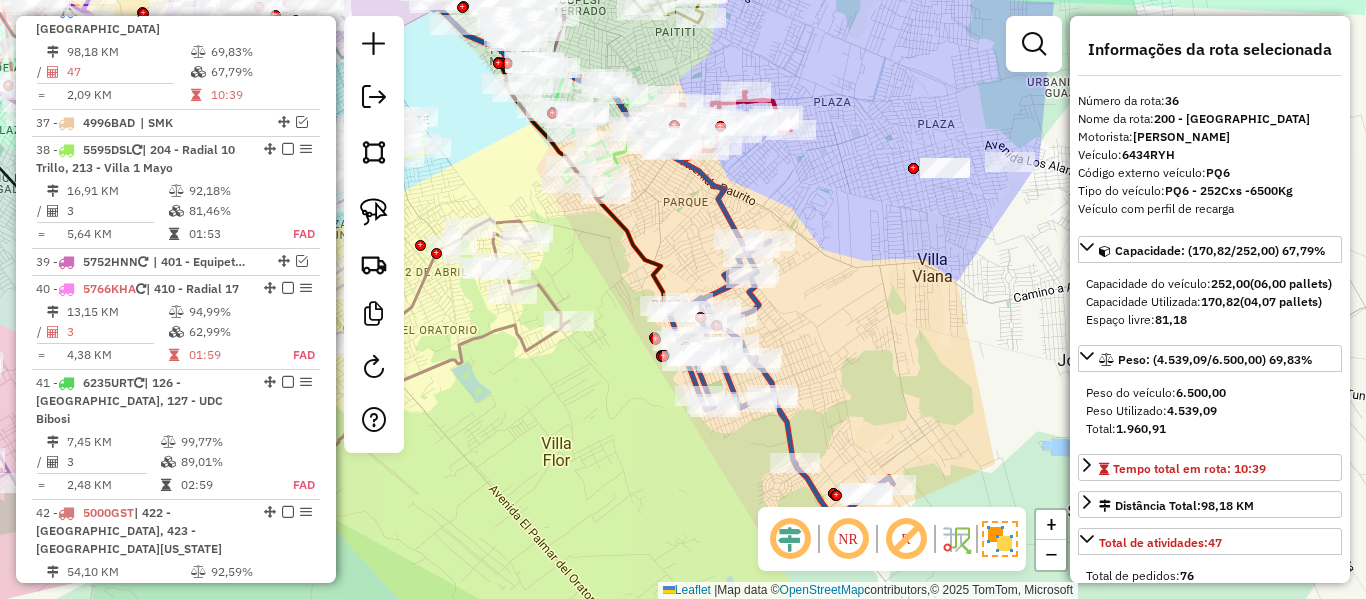 drag, startPoint x: 664, startPoint y: 211, endPoint x: 654, endPoint y: 195, distance: 18.867962 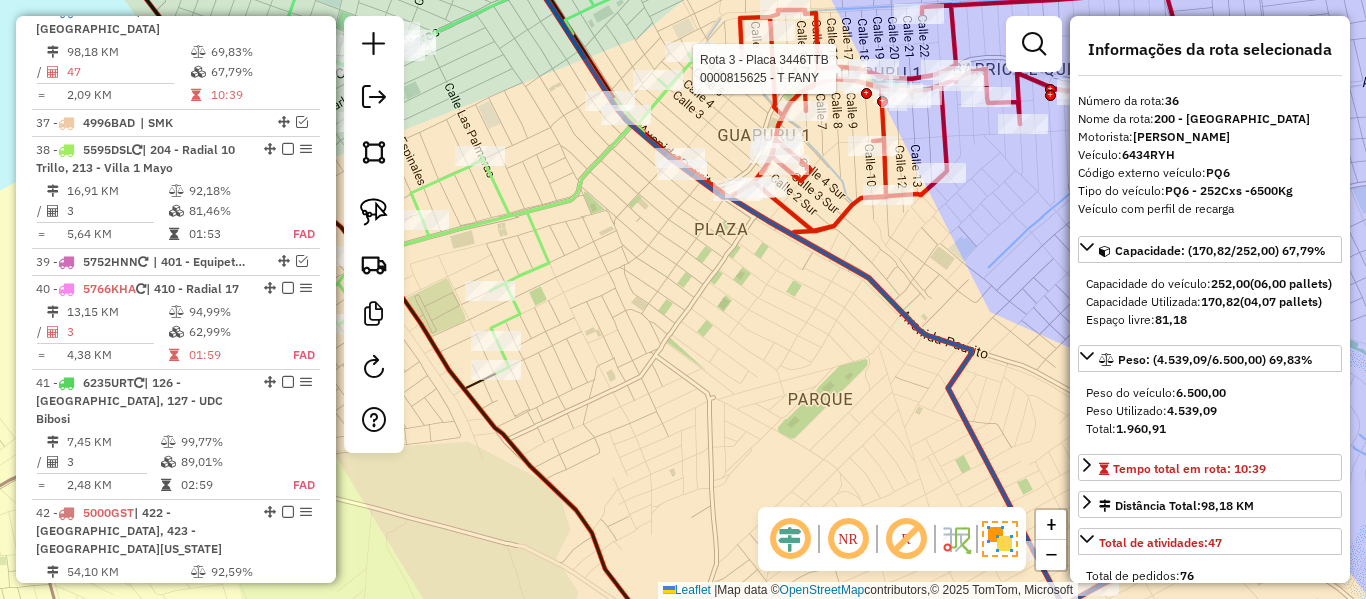 click 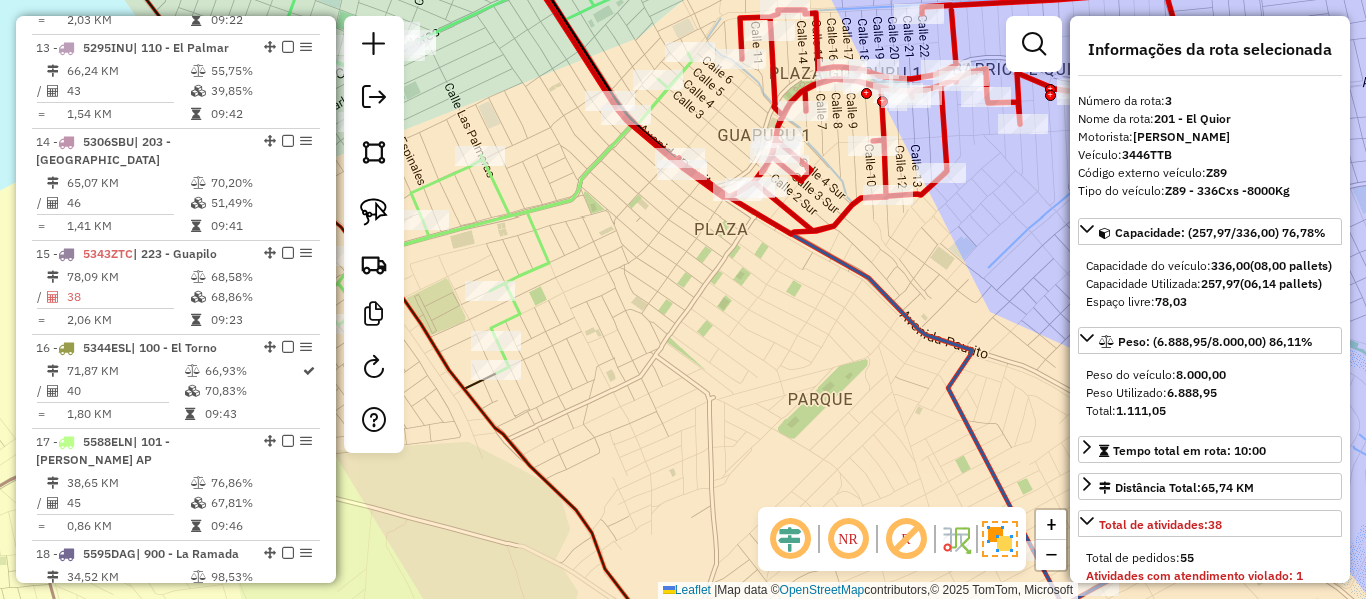 scroll, scrollTop: 902, scrollLeft: 0, axis: vertical 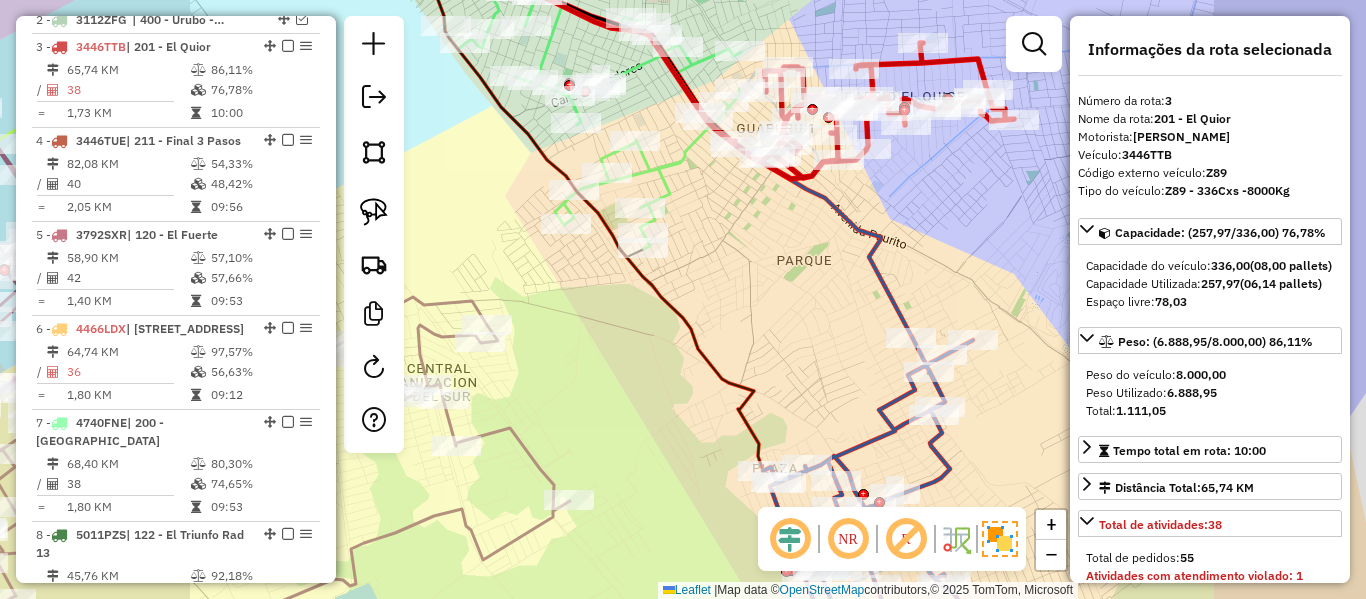 click 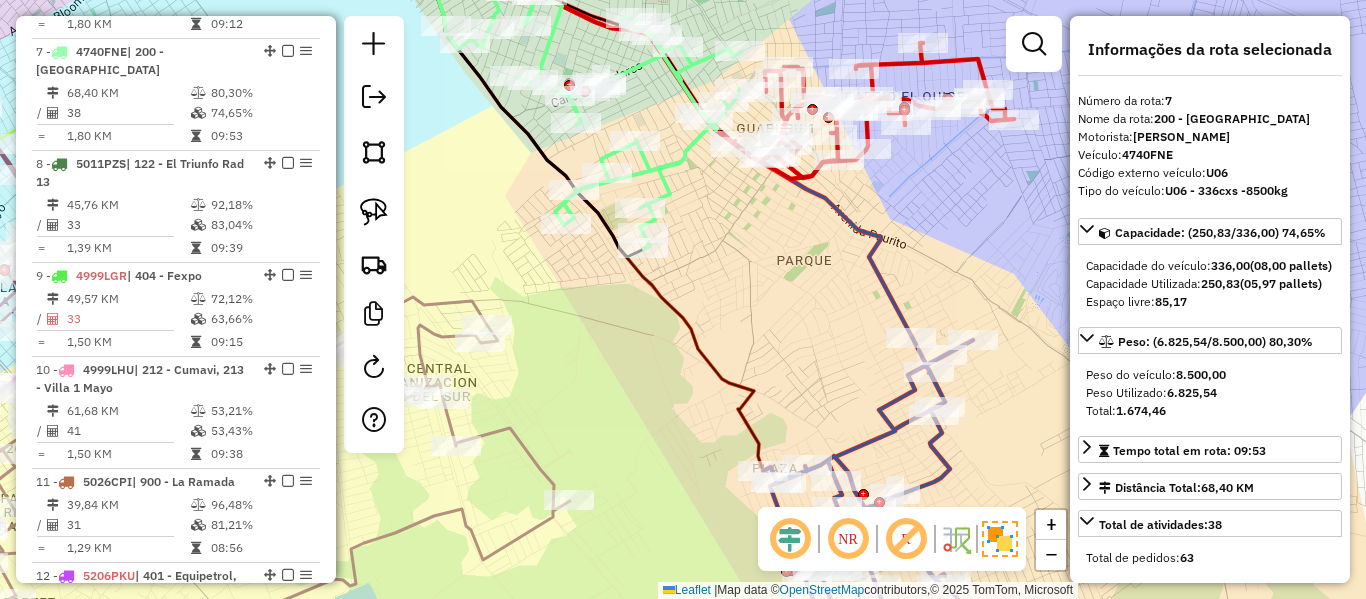 scroll, scrollTop: 1314, scrollLeft: 0, axis: vertical 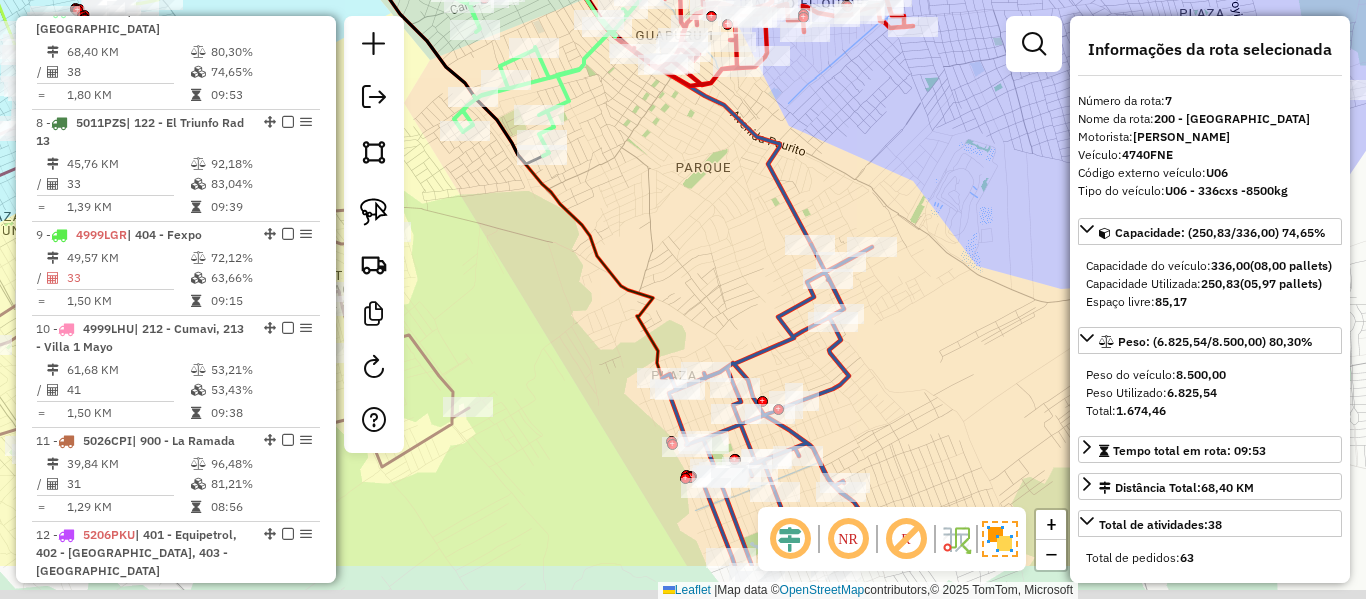 drag, startPoint x: 743, startPoint y: 301, endPoint x: 630, endPoint y: 278, distance: 115.316956 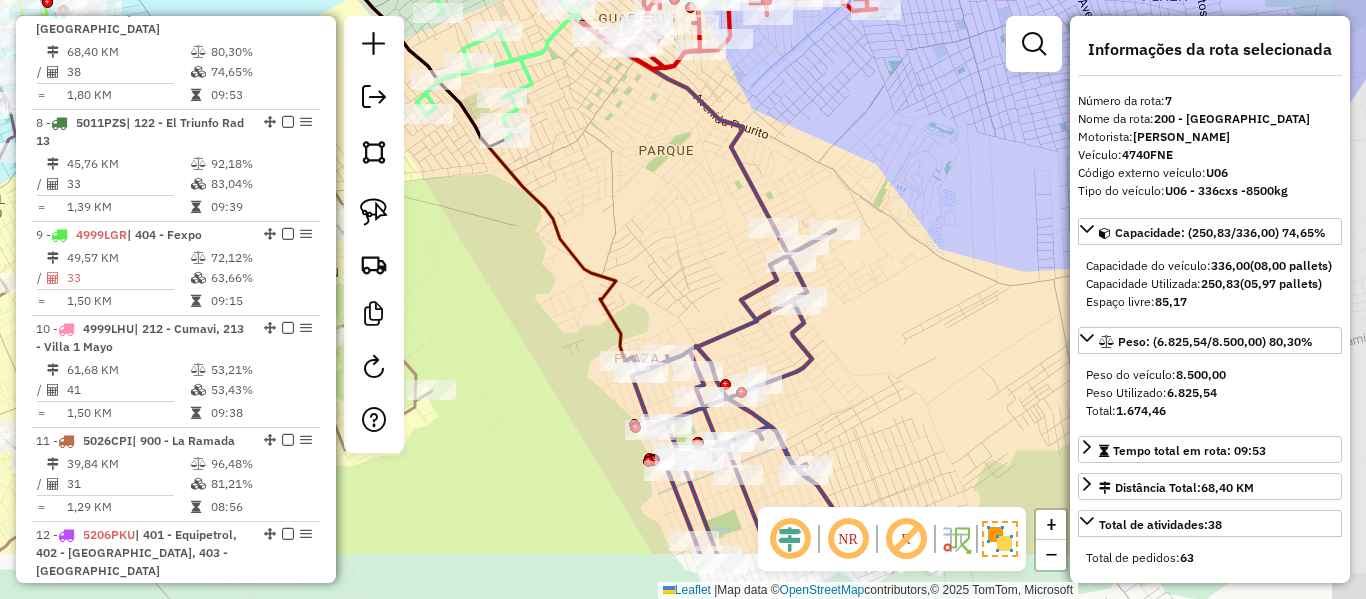 drag, startPoint x: 630, startPoint y: 278, endPoint x: 622, endPoint y: 162, distance: 116.275536 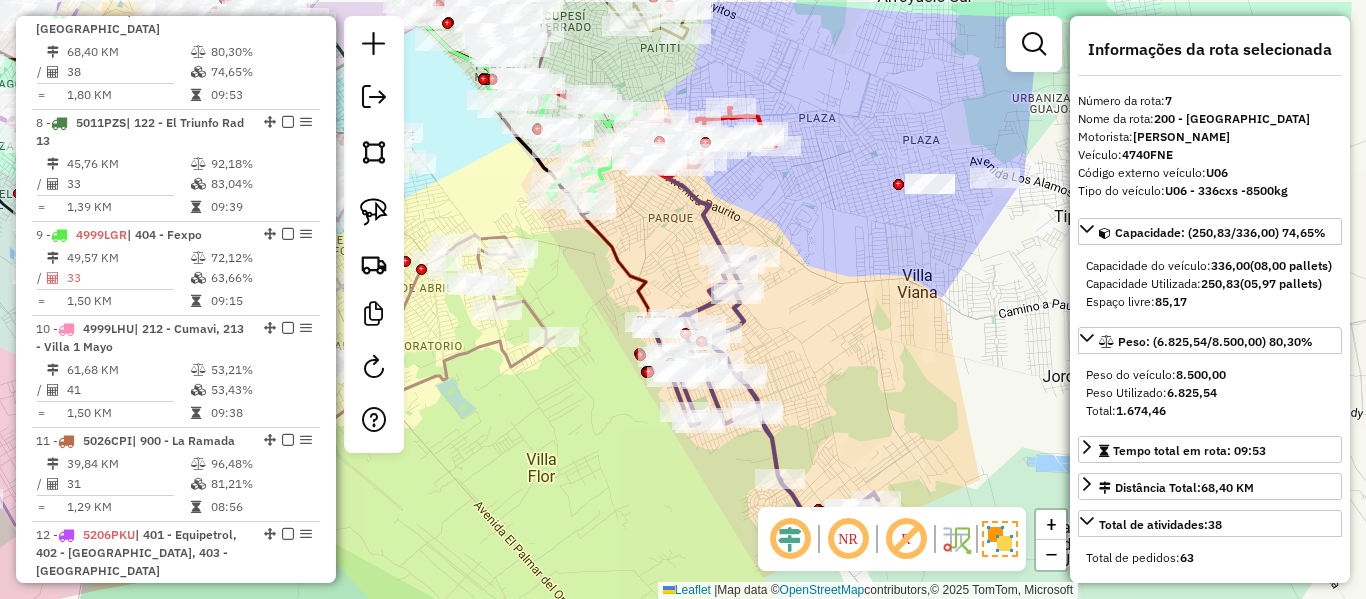 drag, startPoint x: 629, startPoint y: 183, endPoint x: 656, endPoint y: 246, distance: 68.54196 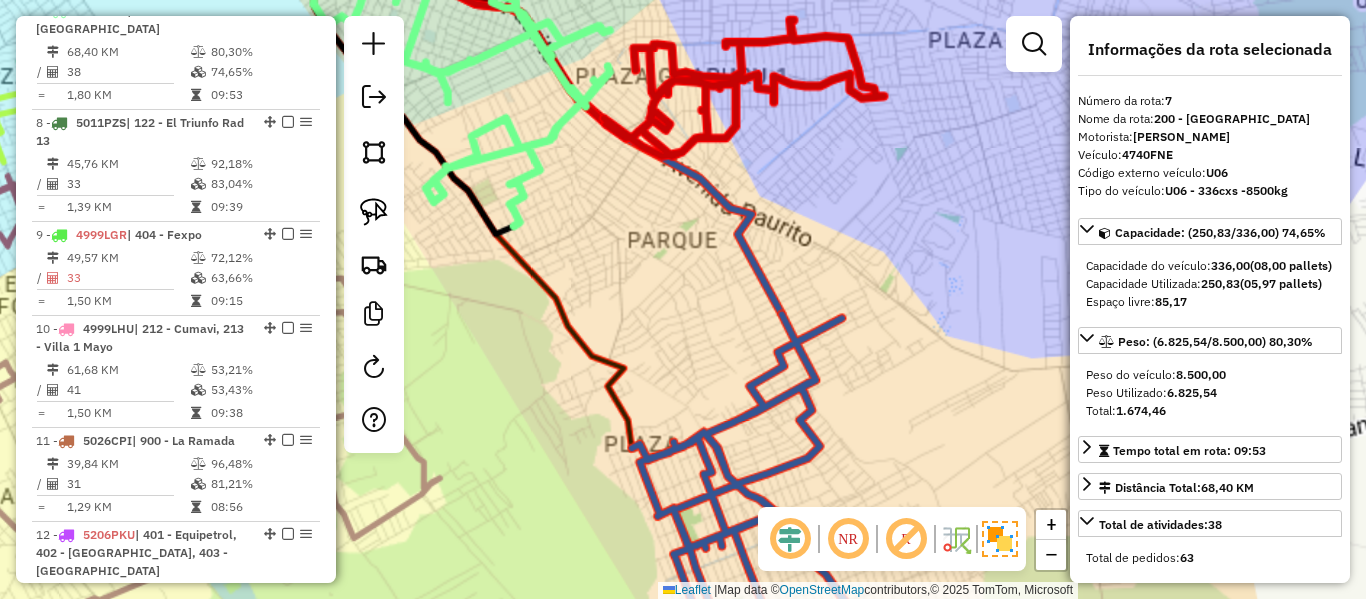 click on "Janela de atendimento Grade de atendimento Capacidade Transportadoras Veículos Cliente Pedidos  Rotas Selecione os dias de semana para filtrar as janelas de atendimento  Seg   Ter   Qua   Qui   Sex   Sáb   Dom  Informe o período da janela de atendimento: De: Até:  Filtrar exatamente a janela do cliente  Considerar janela de atendimento padrão  Selecione os dias de semana para filtrar as grades de atendimento  Seg   Ter   Qua   Qui   Sex   Sáb   Dom   Considerar clientes sem dia de atendimento cadastrado  Clientes fora do dia de atendimento selecionado Filtrar as atividades entre os valores definidos abaixo:  Peso mínimo:   Peso máximo:   Cubagem mínima:   Cubagem máxima:   De:   Até:  Filtrar as atividades entre o tempo de atendimento definido abaixo:  De:   Até:   Considerar capacidade total dos clientes não roteirizados Transportadora: Selecione um ou mais itens Tipo de veículo: Selecione um ou mais itens Veículo: Selecione um ou mais itens Motorista: Selecione um ou mais itens Nome: Rótulo:" 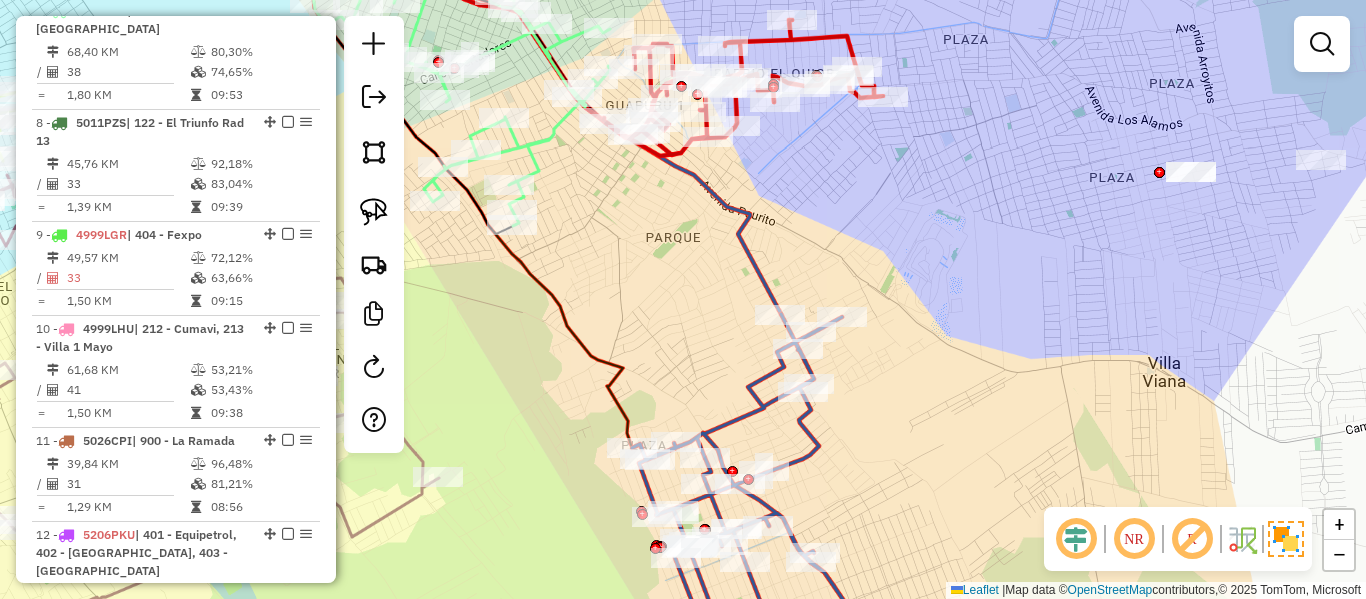 click on "Janela de atendimento Grade de atendimento Capacidade Transportadoras Veículos Cliente Pedidos  Rotas Selecione os dias de semana para filtrar as janelas de atendimento  Seg   Ter   Qua   Qui   Sex   Sáb   Dom  Informe o período da janela de atendimento: De: Até:  Filtrar exatamente a janela do cliente  Considerar janela de atendimento padrão  Selecione os dias de semana para filtrar as grades de atendimento  Seg   Ter   Qua   Qui   Sex   Sáb   Dom   Considerar clientes sem dia de atendimento cadastrado  Clientes fora do dia de atendimento selecionado Filtrar as atividades entre os valores definidos abaixo:  Peso mínimo:   Peso máximo:   Cubagem mínima:   Cubagem máxima:   De:   Até:  Filtrar as atividades entre o tempo de atendimento definido abaixo:  De:   Até:   Considerar capacidade total dos clientes não roteirizados Transportadora: Selecione um ou mais itens Tipo de veículo: Selecione um ou mais itens Veículo: Selecione um ou mais itens Motorista: Selecione um ou mais itens Nome: Rótulo:" 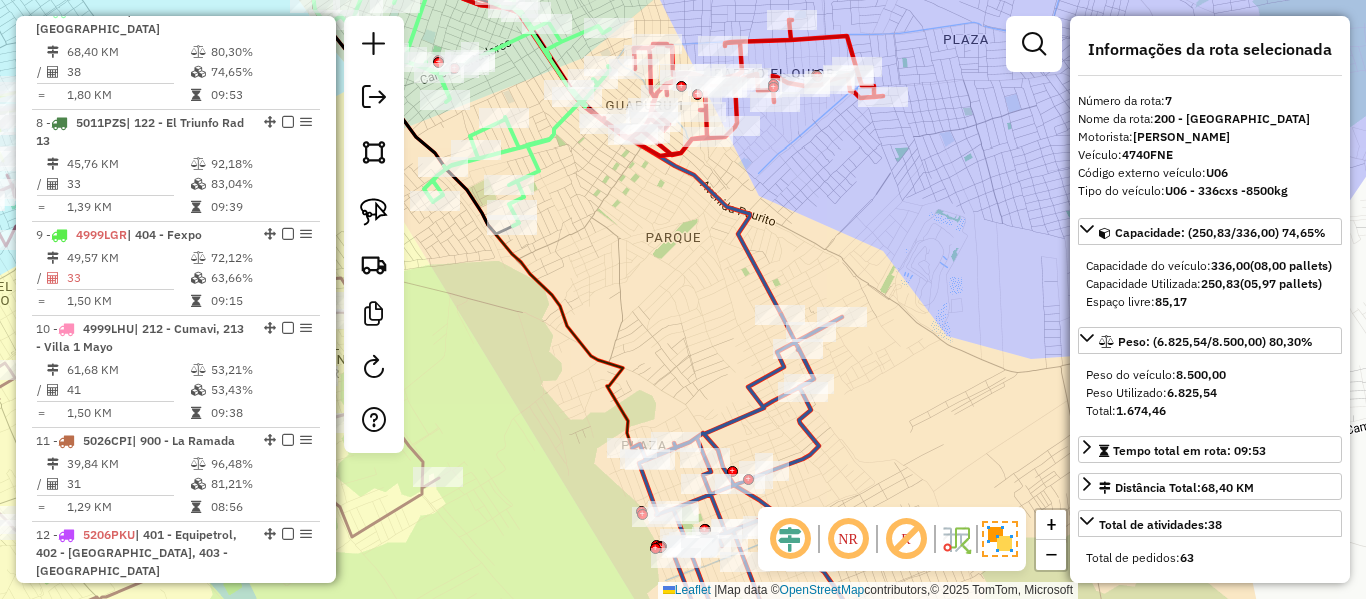 click on "Janela de atendimento Grade de atendimento Capacidade Transportadoras Veículos Cliente Pedidos  Rotas Selecione os dias de semana para filtrar as janelas de atendimento  Seg   Ter   Qua   Qui   Sex   Sáb   Dom  Informe o período da janela de atendimento: De: Até:  Filtrar exatamente a janela do cliente  Considerar janela de atendimento padrão  Selecione os dias de semana para filtrar as grades de atendimento  Seg   Ter   Qua   Qui   Sex   Sáb   Dom   Considerar clientes sem dia de atendimento cadastrado  Clientes fora do dia de atendimento selecionado Filtrar as atividades entre os valores definidos abaixo:  Peso mínimo:   Peso máximo:   Cubagem mínima:   Cubagem máxima:   De:   Até:  Filtrar as atividades entre o tempo de atendimento definido abaixo:  De:   Até:   Considerar capacidade total dos clientes não roteirizados Transportadora: Selecione um ou mais itens Tipo de veículo: Selecione um ou mais itens Veículo: Selecione um ou mais itens Motorista: Selecione um ou mais itens Nome: Rótulo:" 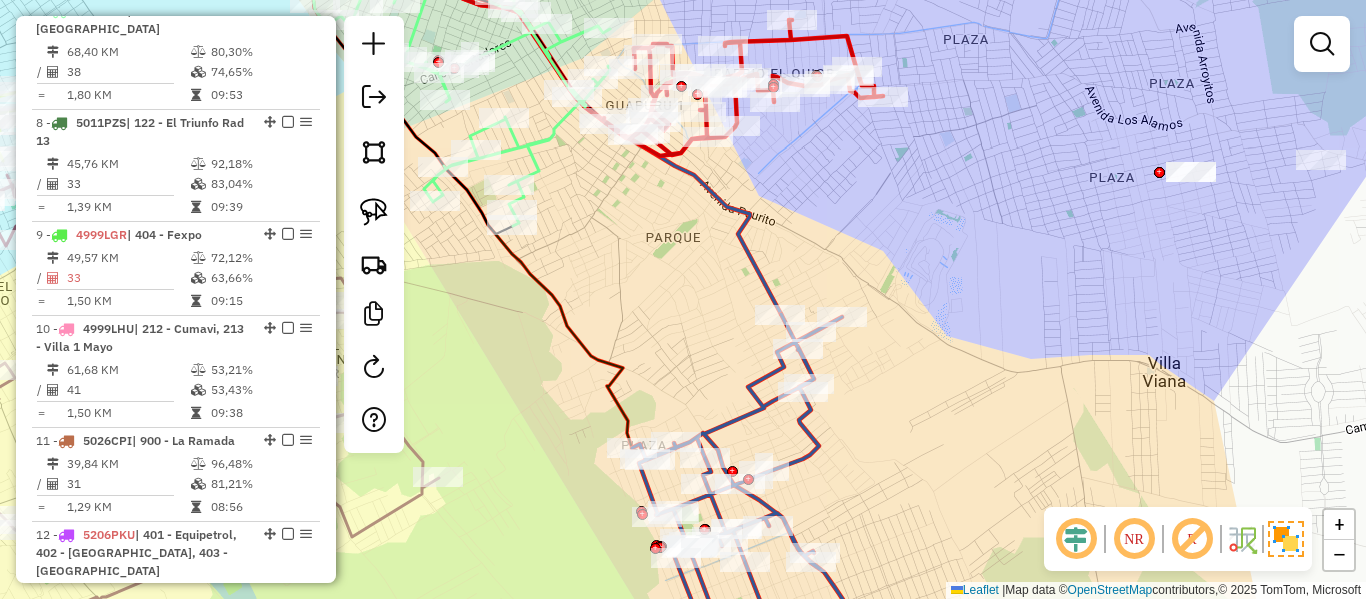 click 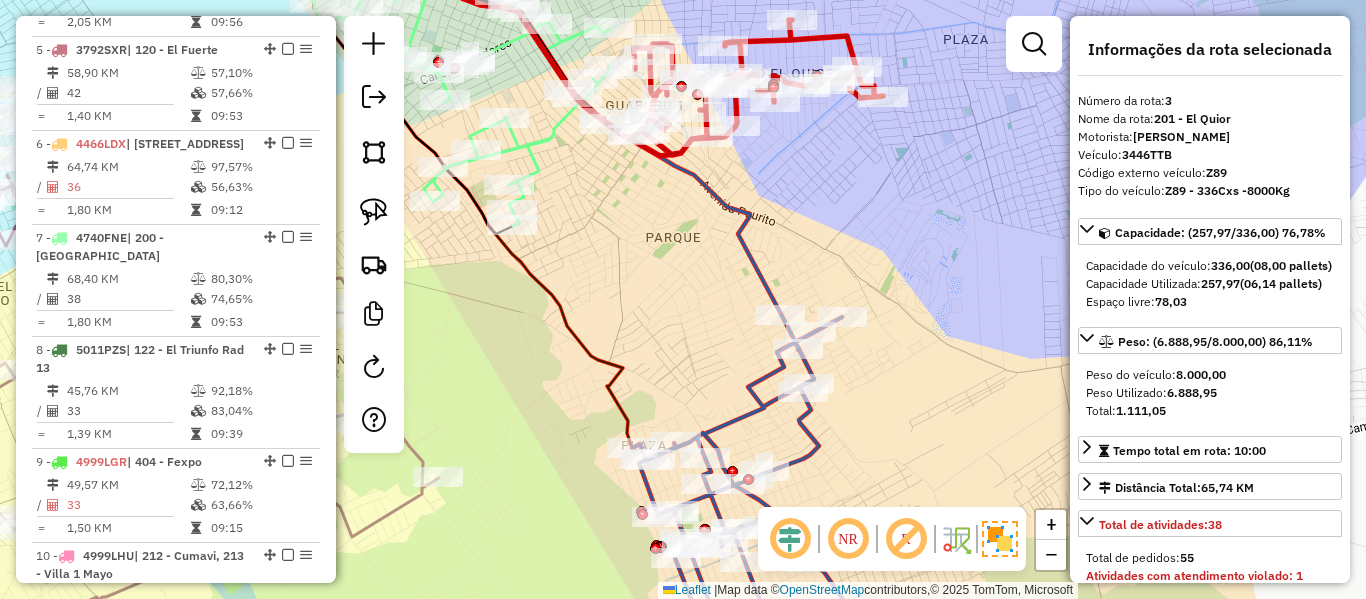 scroll, scrollTop: 902, scrollLeft: 0, axis: vertical 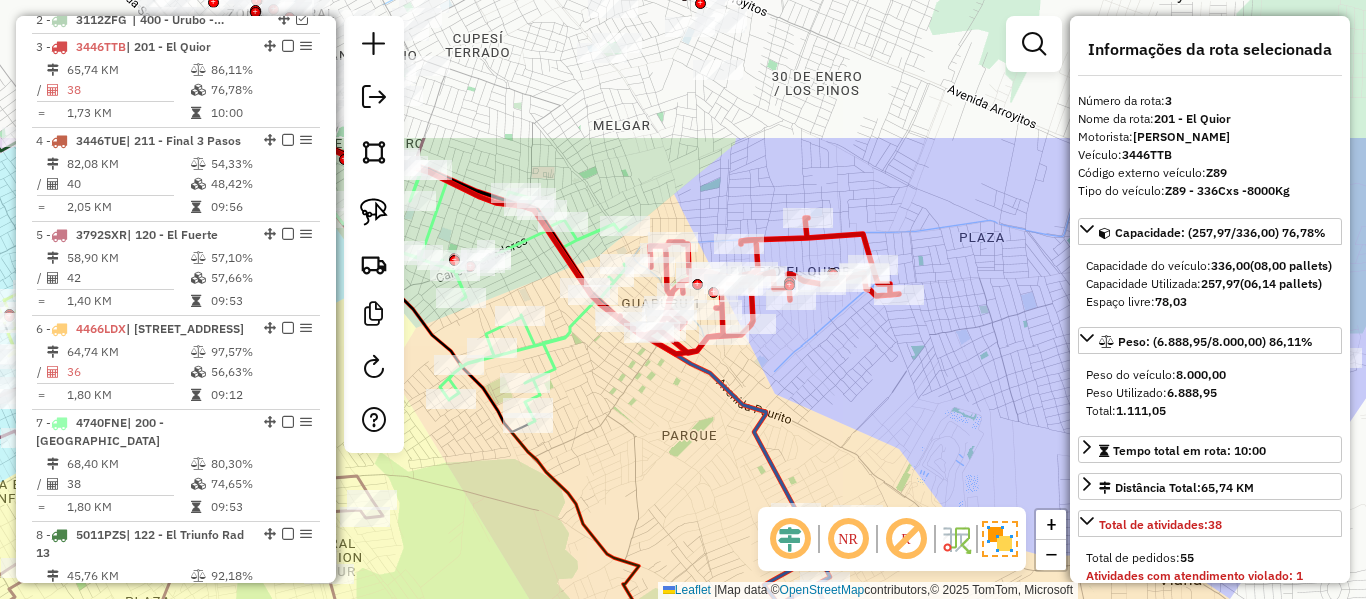 drag, startPoint x: 664, startPoint y: 206, endPoint x: 655, endPoint y: 265, distance: 59.682495 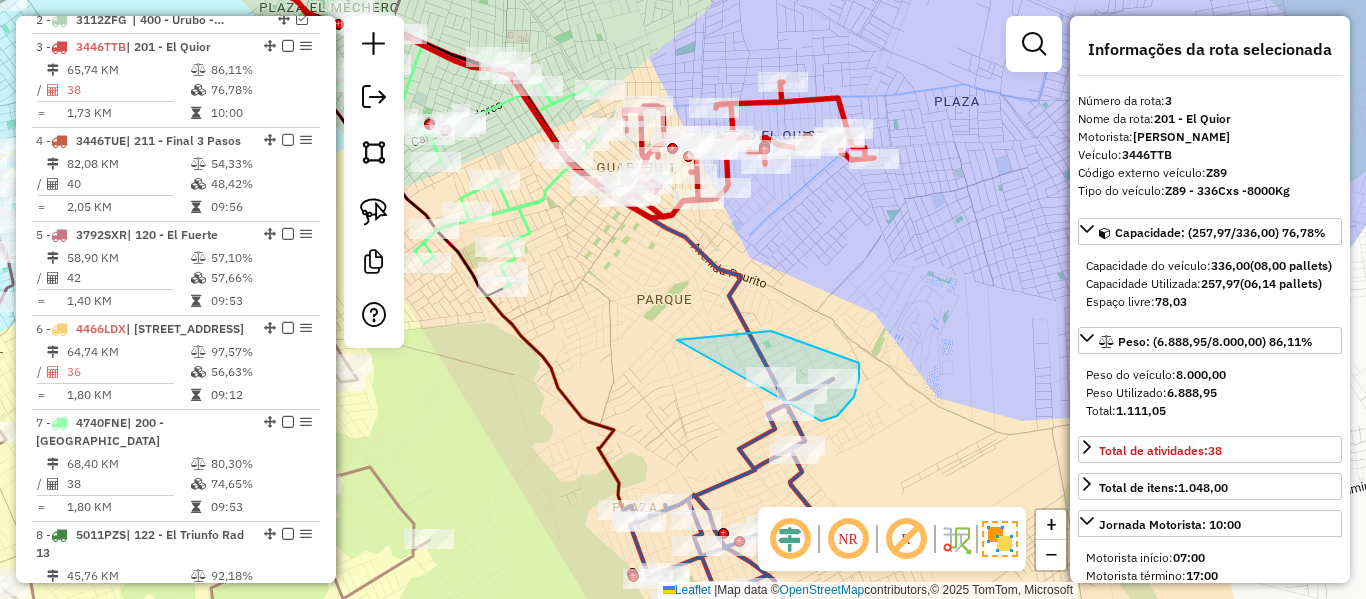 drag, startPoint x: 677, startPoint y: 340, endPoint x: 736, endPoint y: 406, distance: 88.52683 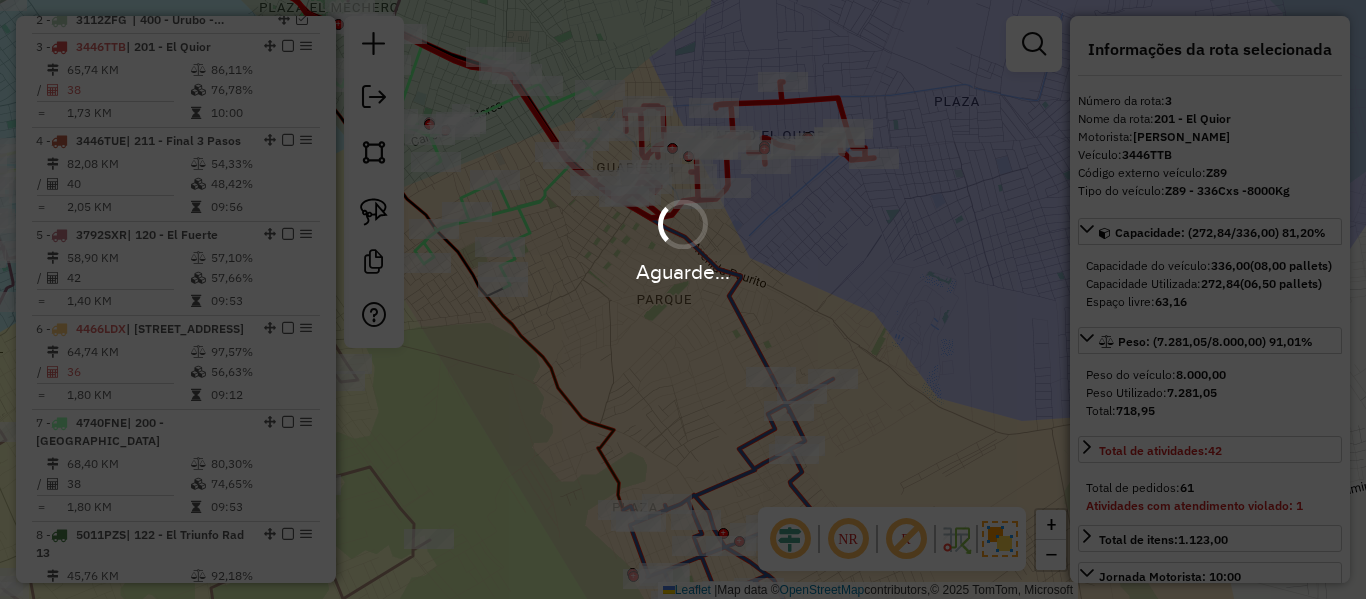 select on "**********" 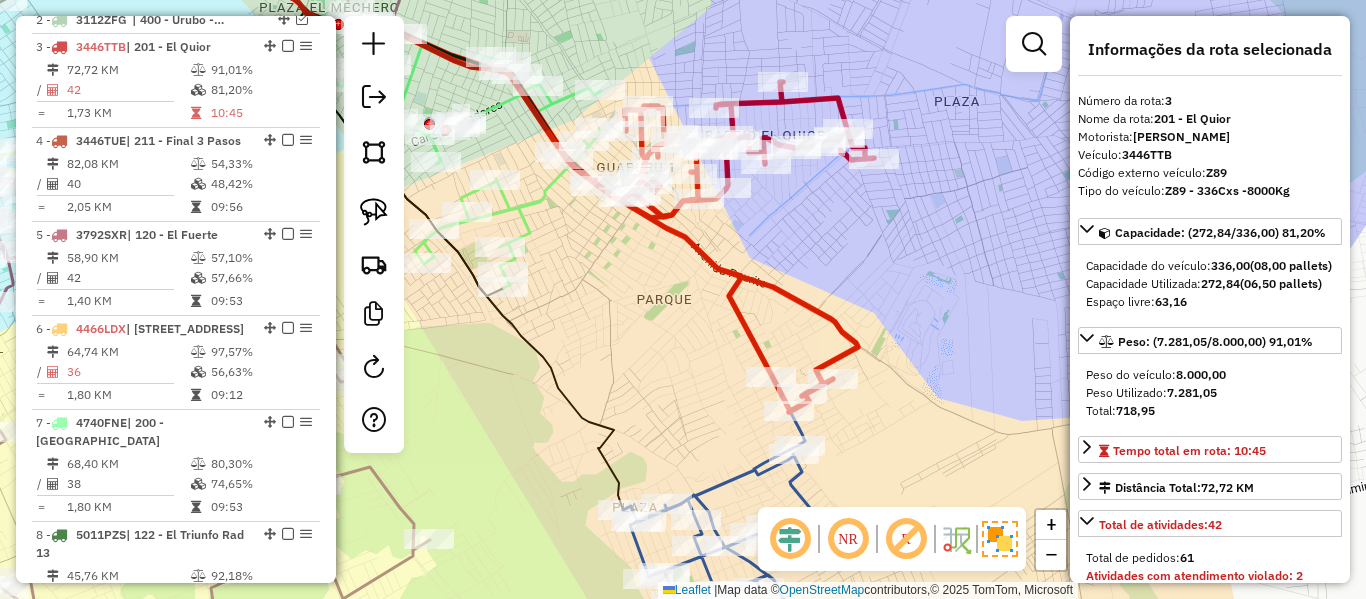 click 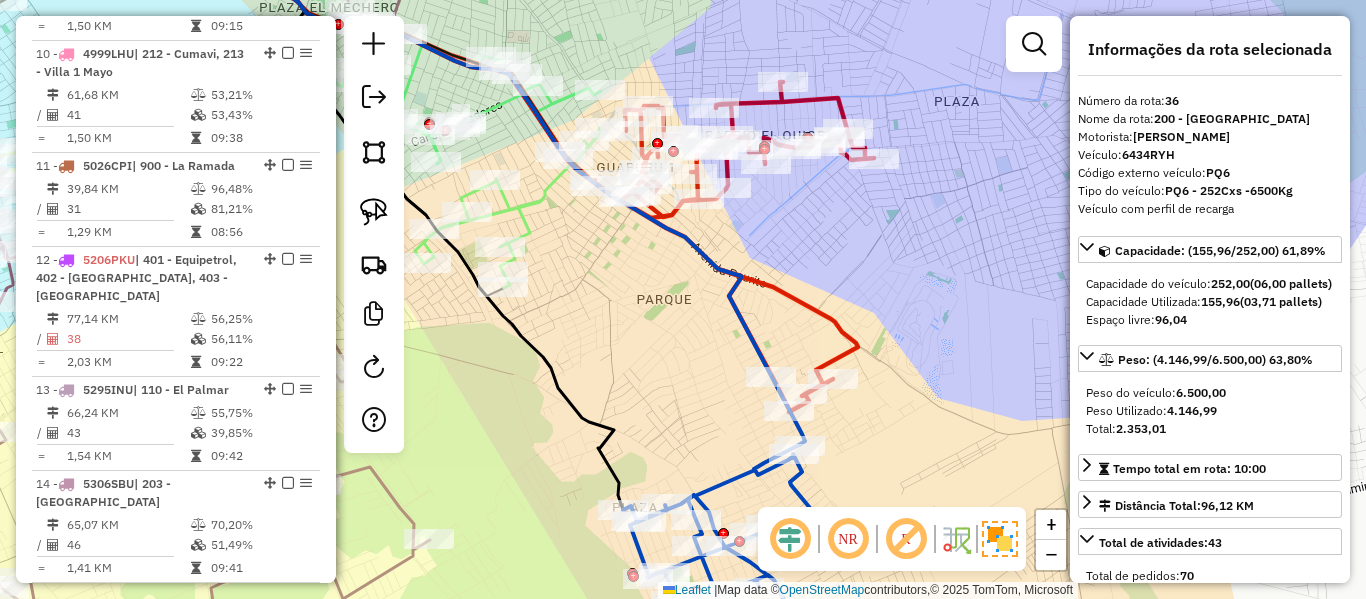 drag, startPoint x: 681, startPoint y: 402, endPoint x: 676, endPoint y: 436, distance: 34.36568 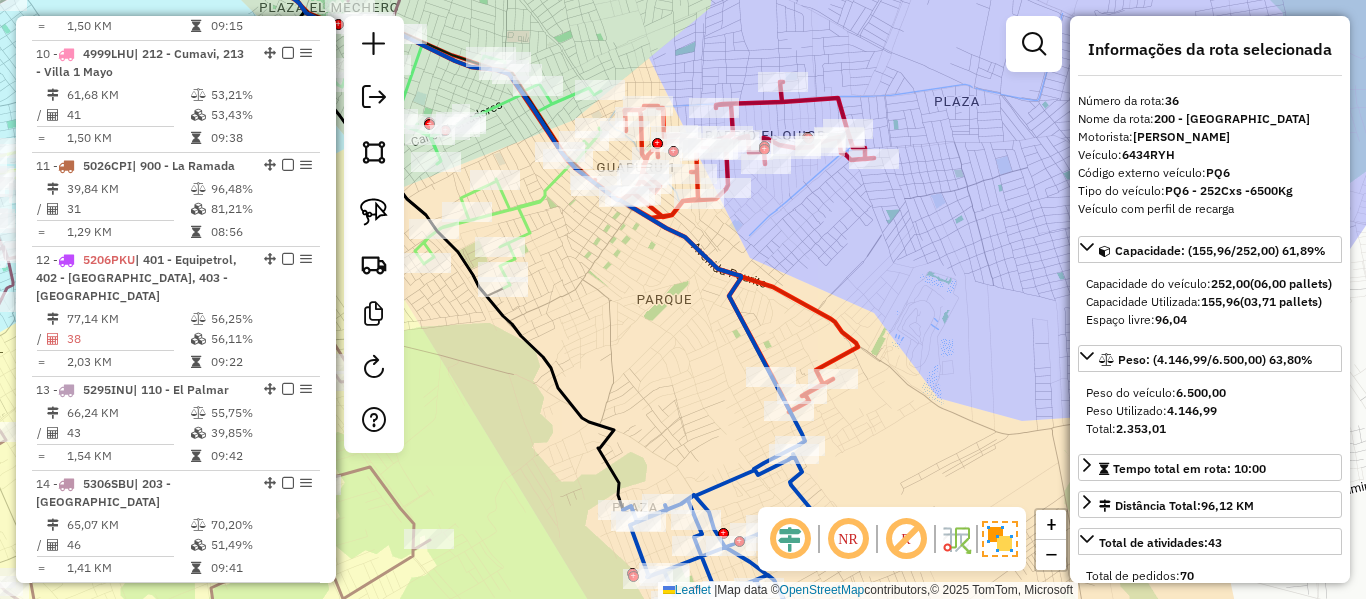 click on "Janela de atendimento Grade de atendimento Capacidade Transportadoras Veículos Cliente Pedidos  Rotas Selecione os dias de semana para filtrar as janelas de atendimento  Seg   Ter   Qua   Qui   Sex   Sáb   Dom  Informe o período da janela de atendimento: De: Até:  Filtrar exatamente a janela do cliente  Considerar janela de atendimento padrão  Selecione os dias de semana para filtrar as grades de atendimento  Seg   Ter   Qua   Qui   Sex   Sáb   Dom   Considerar clientes sem dia de atendimento cadastrado  Clientes fora do dia de atendimento selecionado Filtrar as atividades entre os valores definidos abaixo:  Peso mínimo:   Peso máximo:   Cubagem mínima:   Cubagem máxima:   De:   Até:  Filtrar as atividades entre o tempo de atendimento definido abaixo:  De:   Até:   Considerar capacidade total dos clientes não roteirizados Transportadora: Selecione um ou mais itens Tipo de veículo: Selecione um ou mais itens Veículo: Selecione um ou mais itens Motorista: Selecione um ou mais itens Nome: Rótulo:" 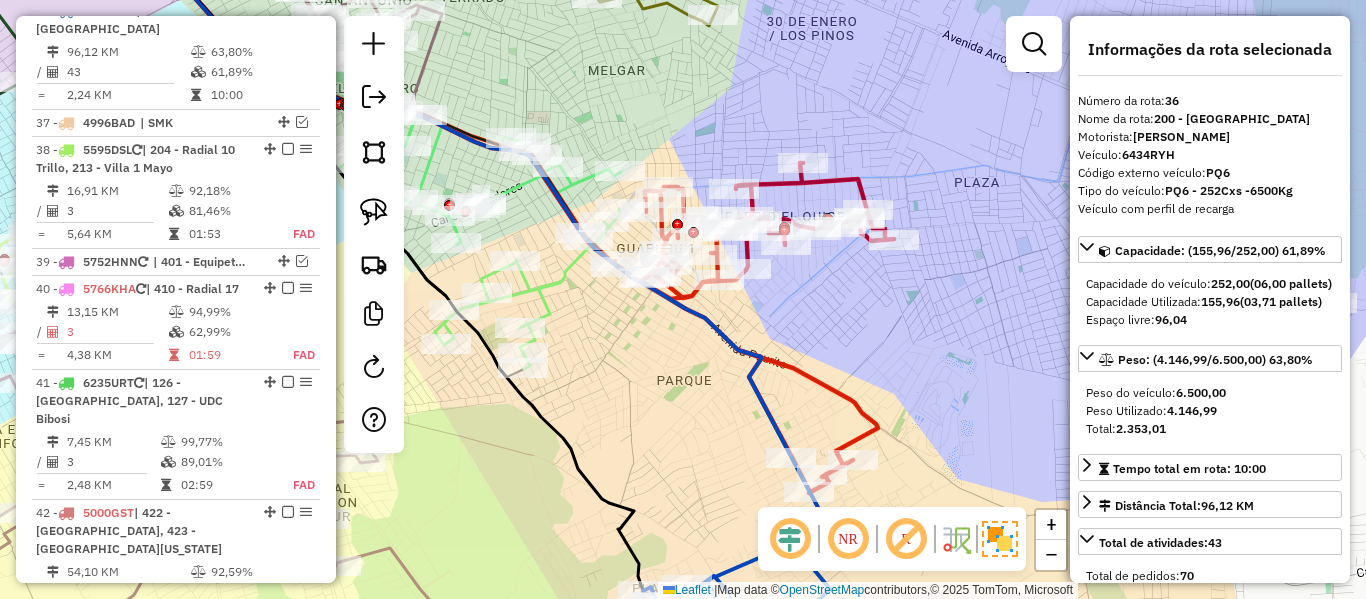 click 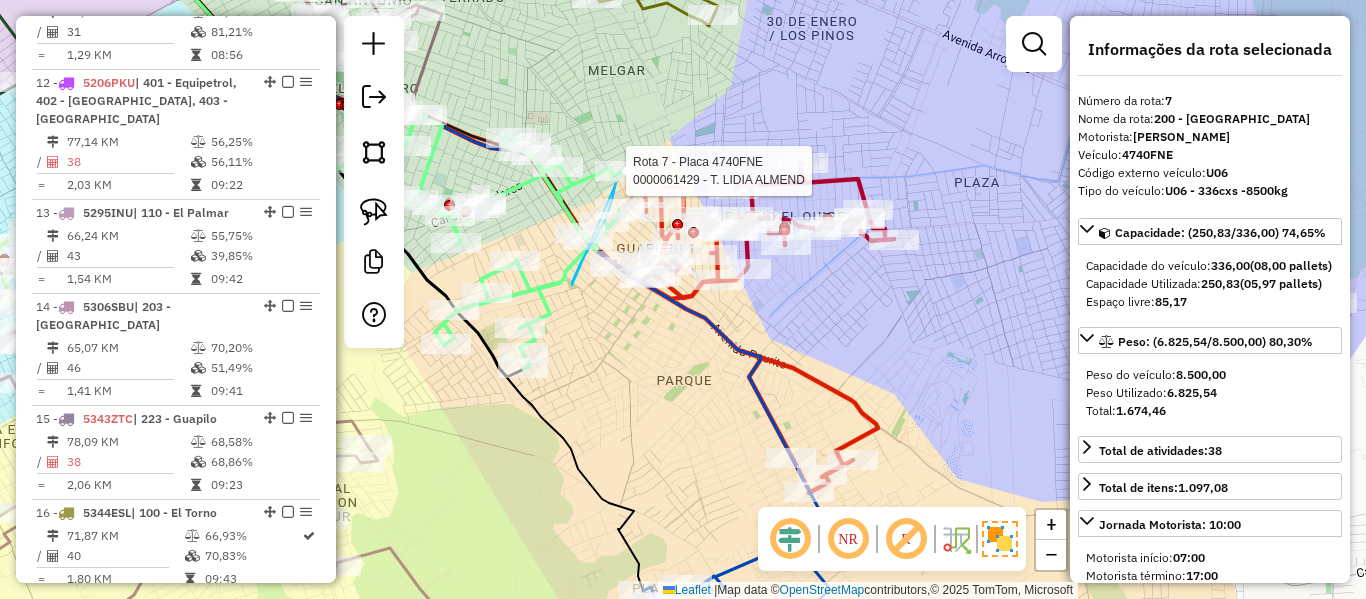 scroll, scrollTop: 1314, scrollLeft: 0, axis: vertical 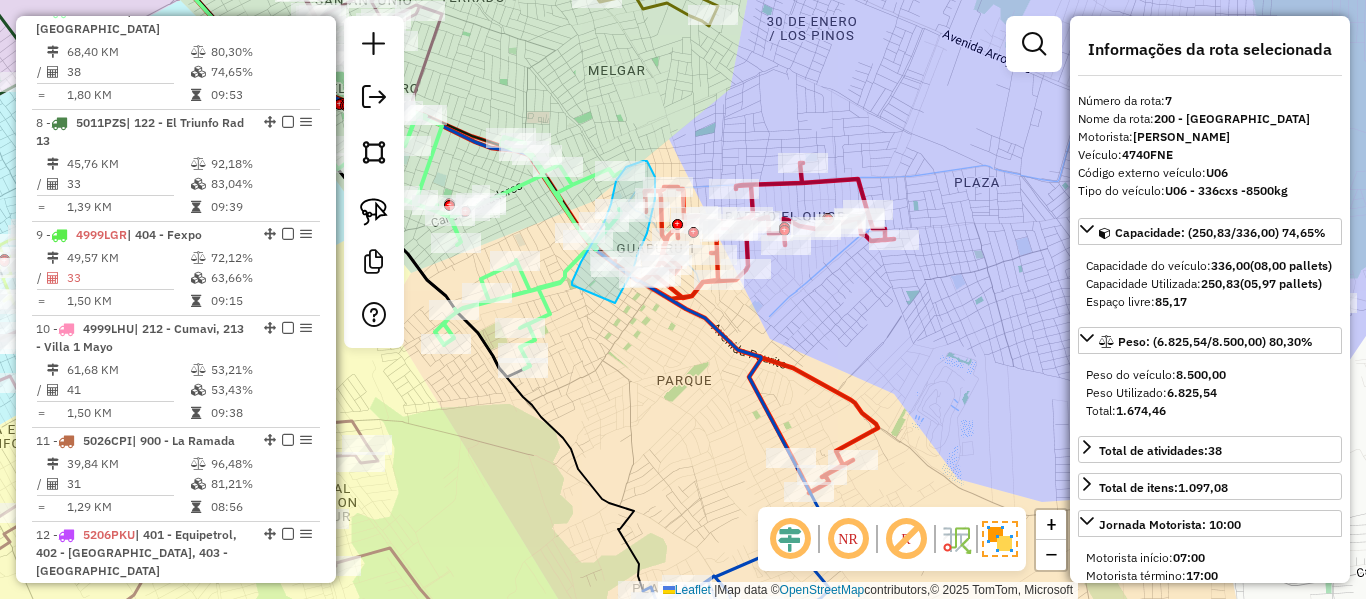 drag, startPoint x: 572, startPoint y: 285, endPoint x: 613, endPoint y: 307, distance: 46.52956 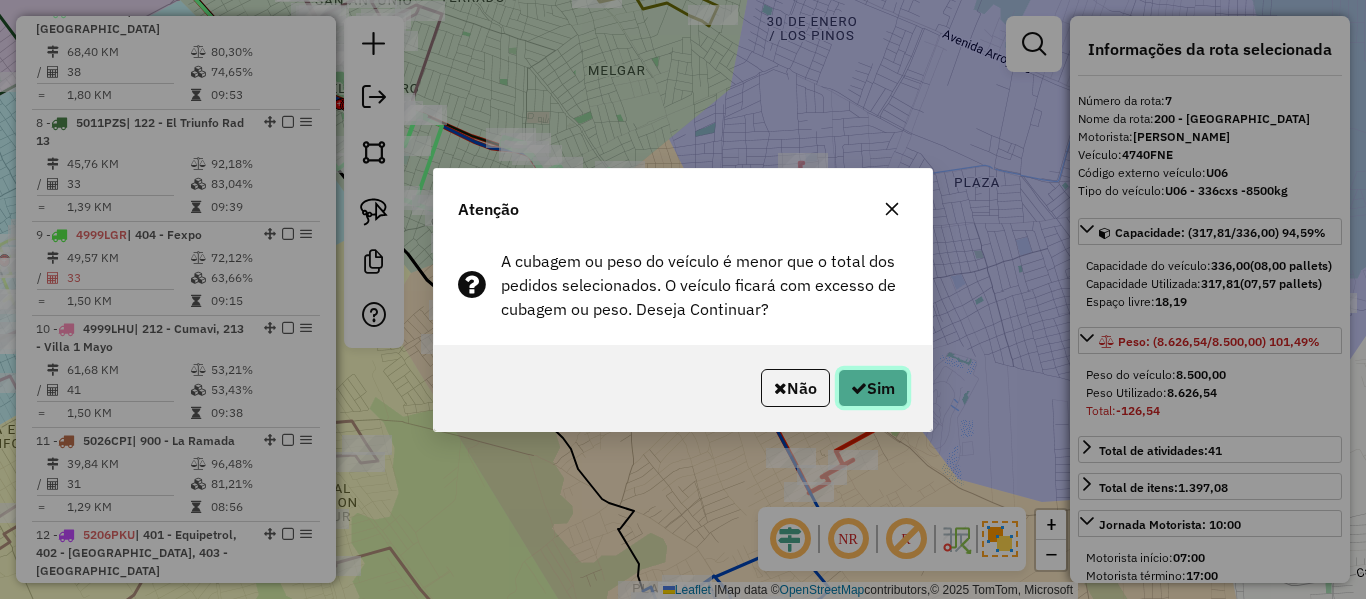 click on "Sim" 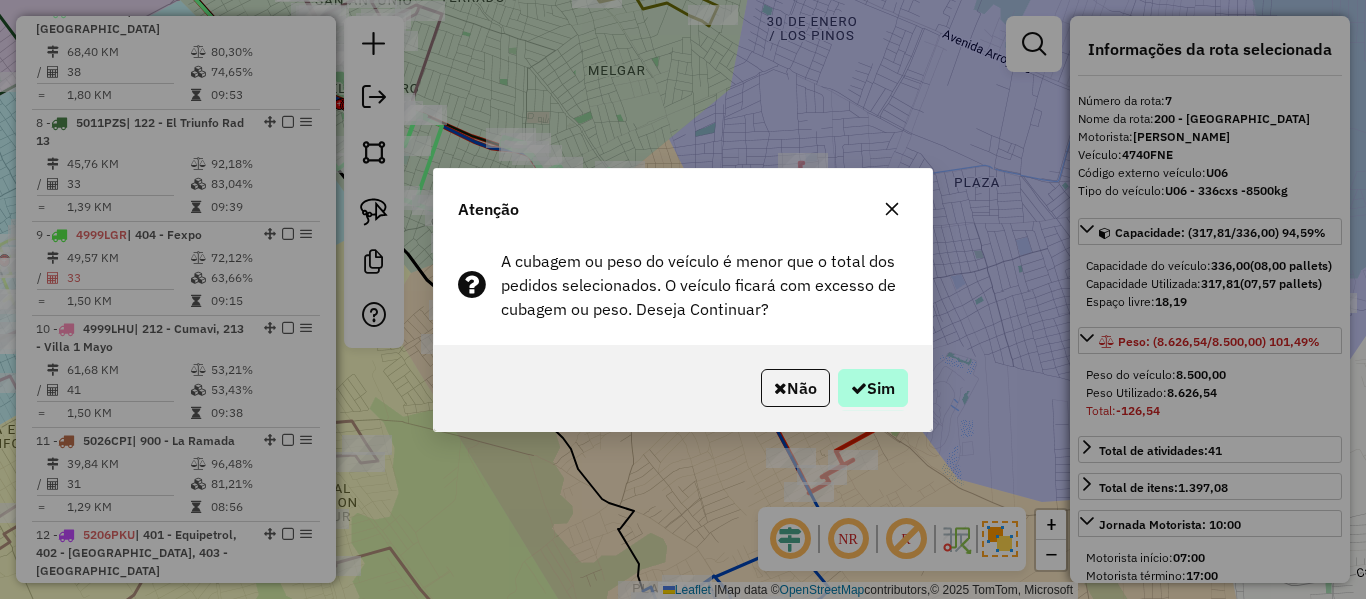 select on "**********" 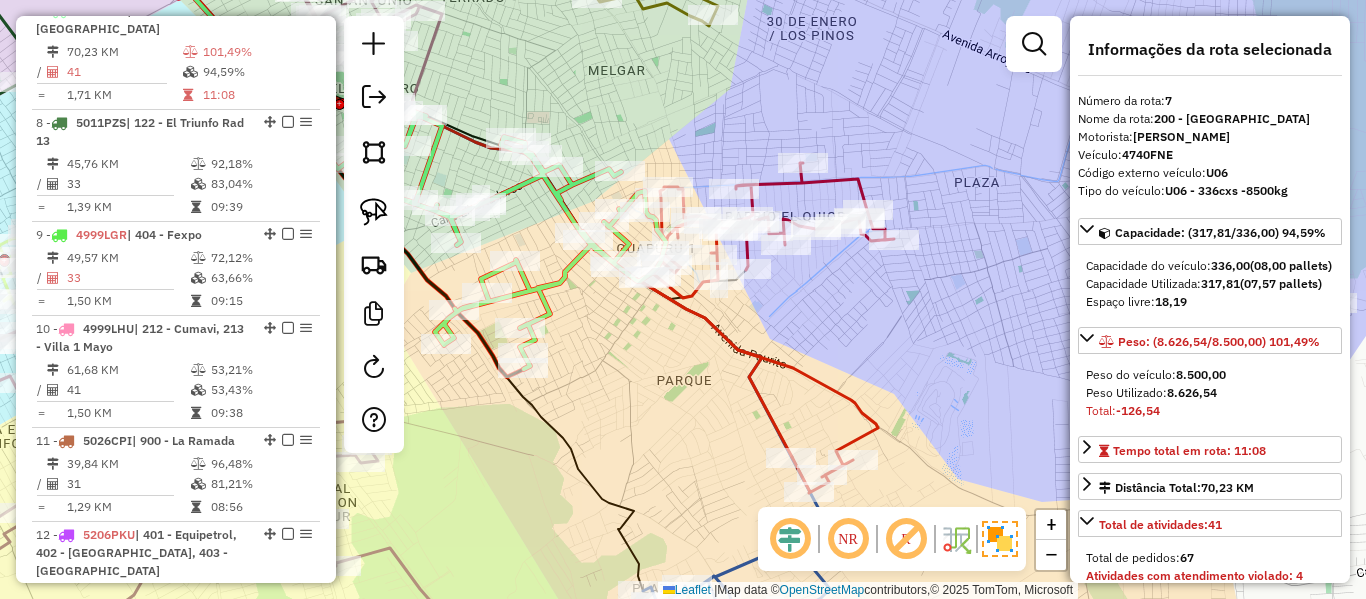 click 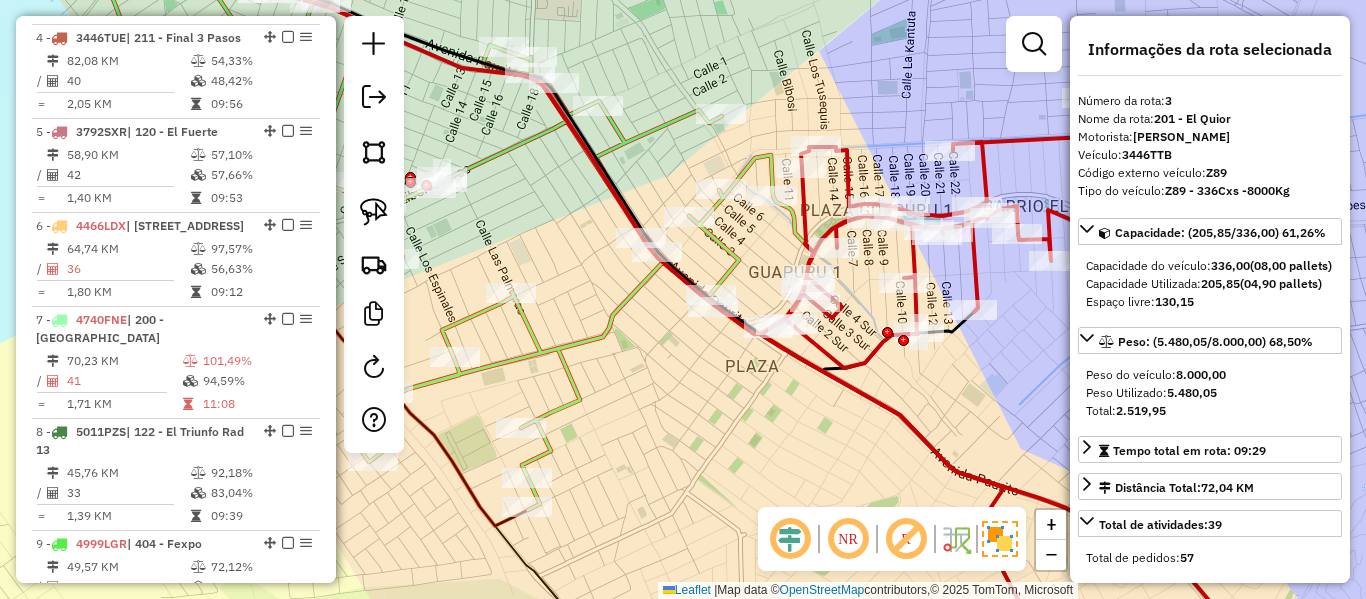scroll, scrollTop: 902, scrollLeft: 0, axis: vertical 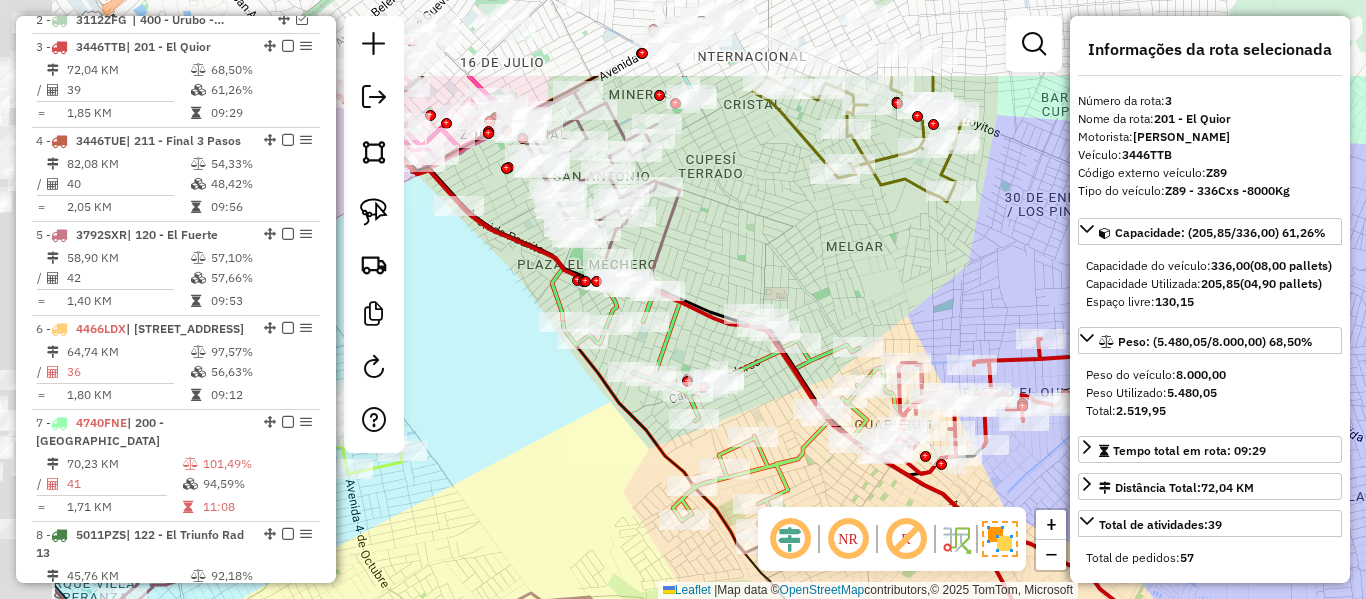 drag, startPoint x: 646, startPoint y: 163, endPoint x: 774, endPoint y: 273, distance: 168.77203 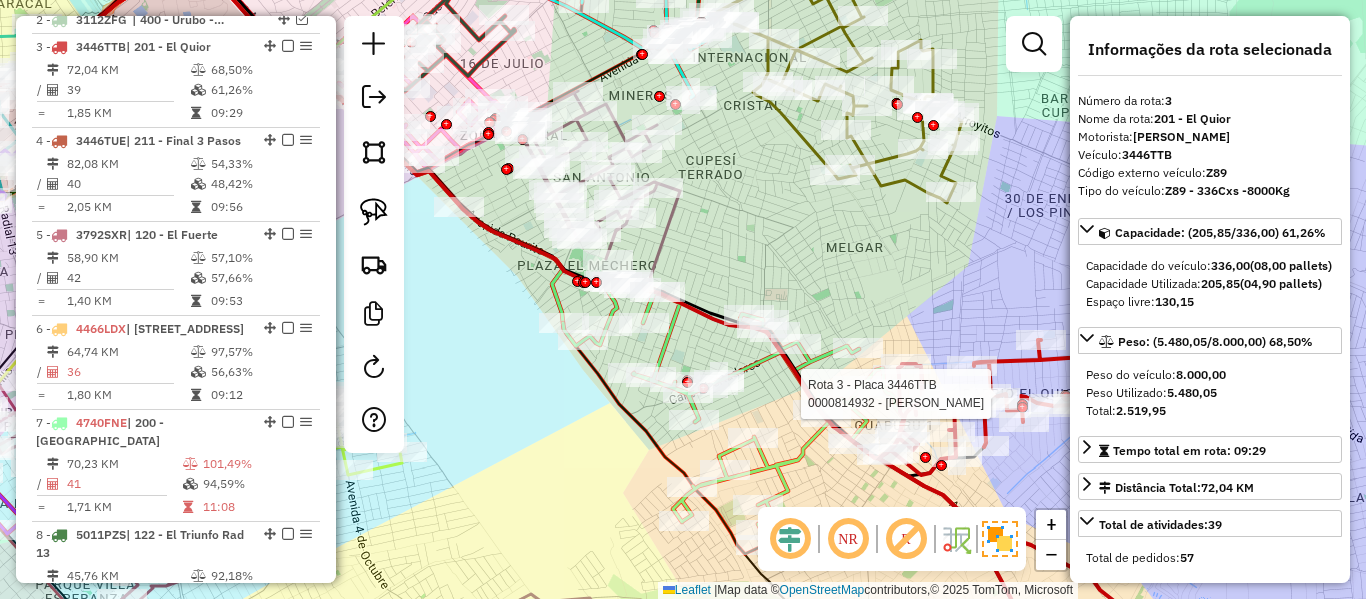 click 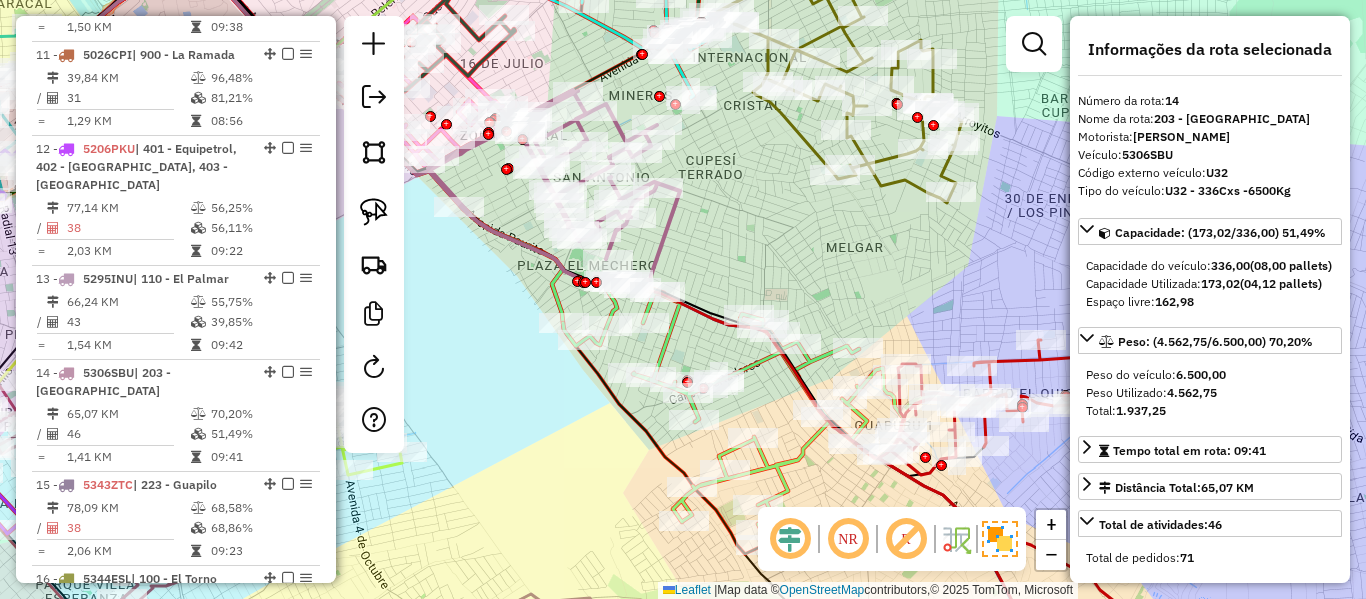 scroll, scrollTop: 2044, scrollLeft: 0, axis: vertical 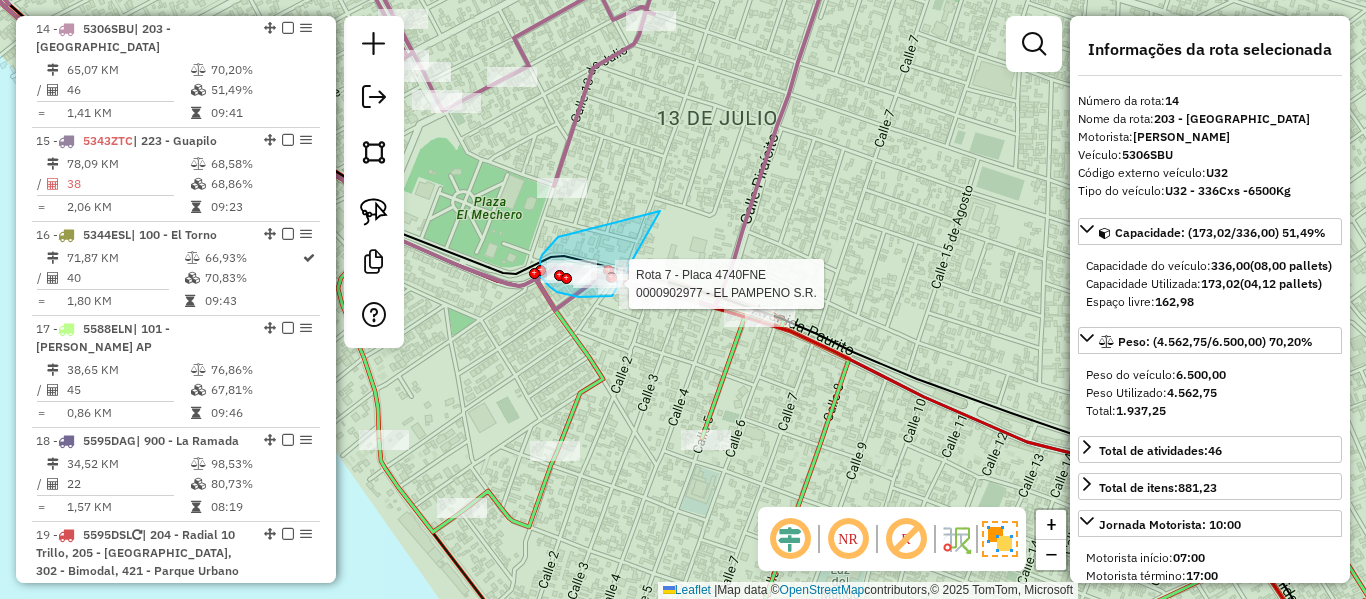 click on "Rota 7 - Placa 4740FNE  0000902977 - EL PAMPENO S.R. Janela de atendimento Grade de atendimento Capacidade Transportadoras Veículos Cliente Pedidos  Rotas Selecione os dias de semana para filtrar as janelas de atendimento  Seg   Ter   Qua   Qui   Sex   Sáb   Dom  Informe o período da janela de atendimento: De: Até:  Filtrar exatamente a janela do cliente  Considerar janela de atendimento padrão  Selecione os dias de semana para filtrar as grades de atendimento  Seg   Ter   Qua   Qui   Sex   Sáb   Dom   Considerar clientes sem dia de atendimento cadastrado  Clientes fora do dia de atendimento selecionado Filtrar as atividades entre os valores definidos abaixo:  Peso mínimo:   Peso máximo:   Cubagem mínima:   Cubagem máxima:   De:   Até:  Filtrar as atividades entre o tempo de atendimento definido abaixo:  De:   Até:   Considerar capacidade total dos clientes não roteirizados Transportadora: Selecione um ou mais itens Tipo de veículo: Selecione um ou mais itens Veículo: Selecione um ou mais itens" 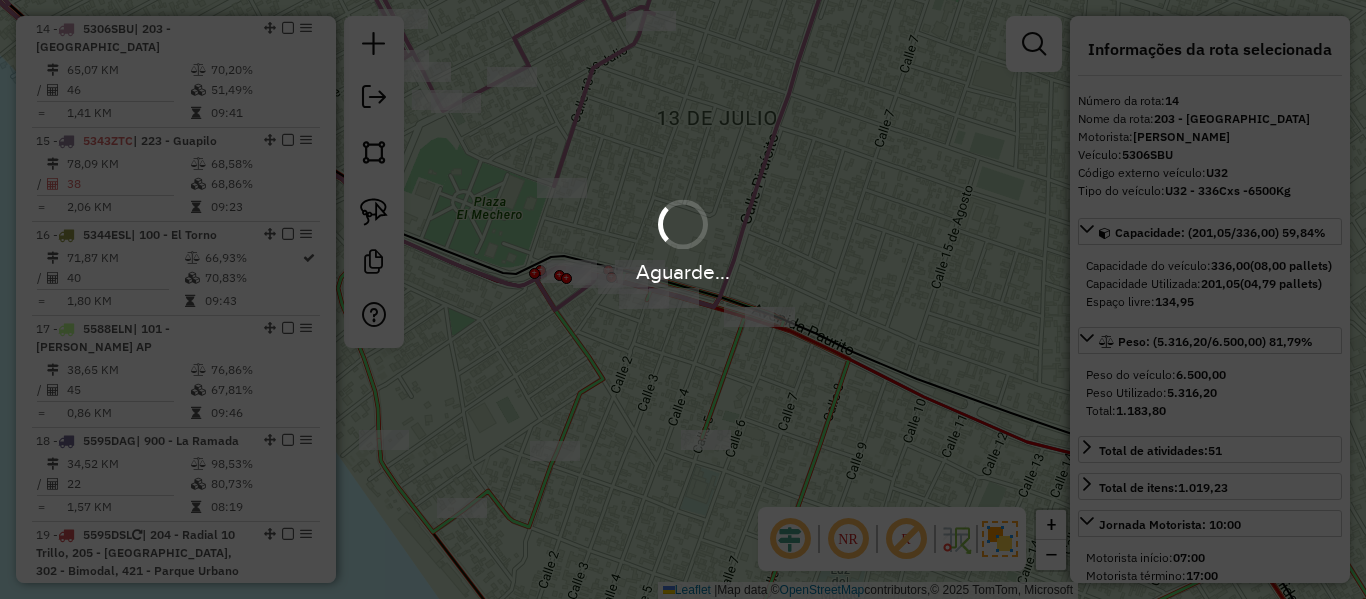 select on "**********" 